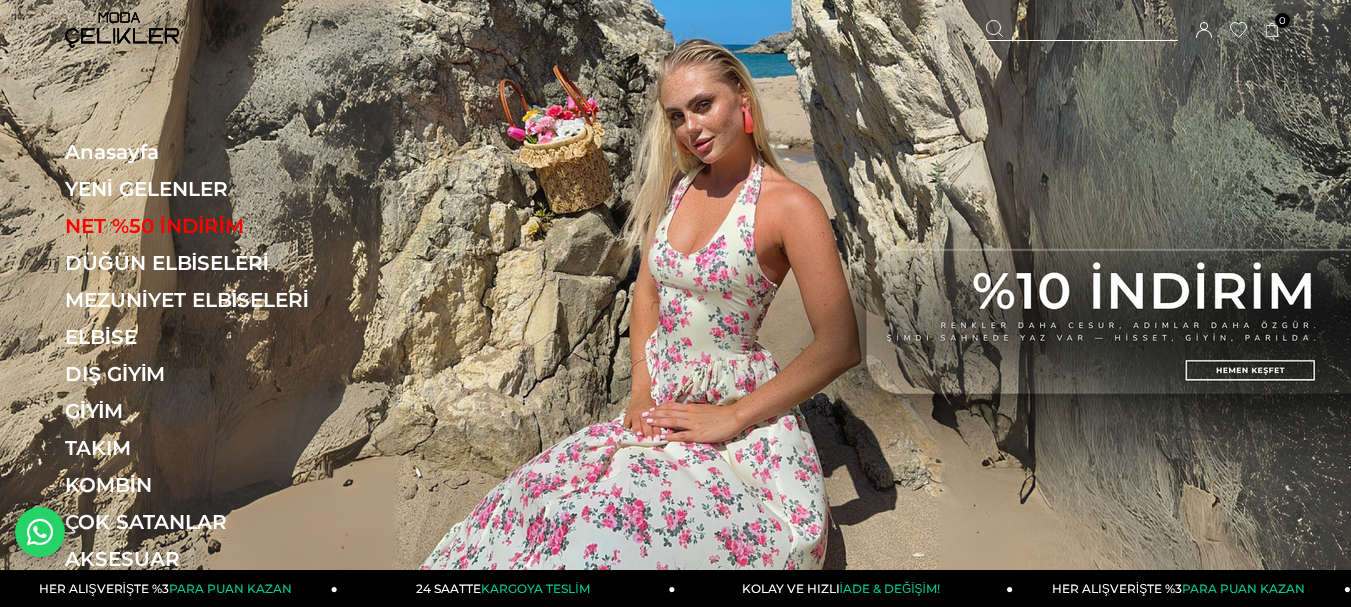 scroll, scrollTop: 0, scrollLeft: 0, axis: both 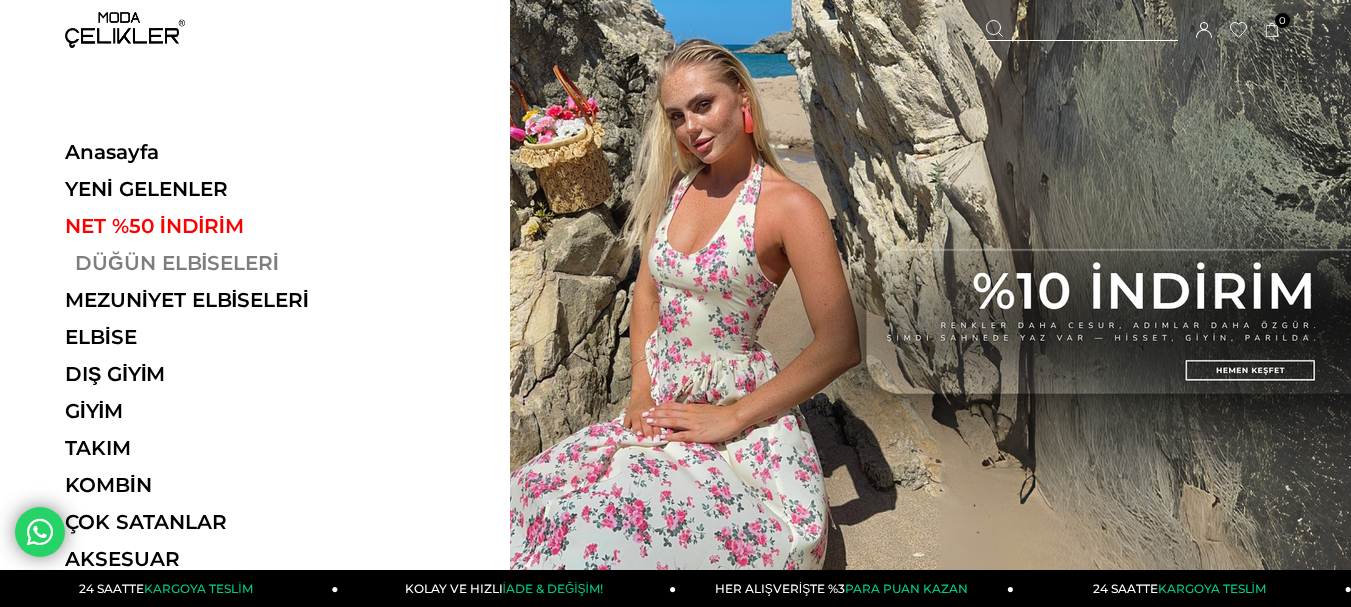 drag, startPoint x: 0, startPoint y: 0, endPoint x: 225, endPoint y: 252, distance: 337.82983 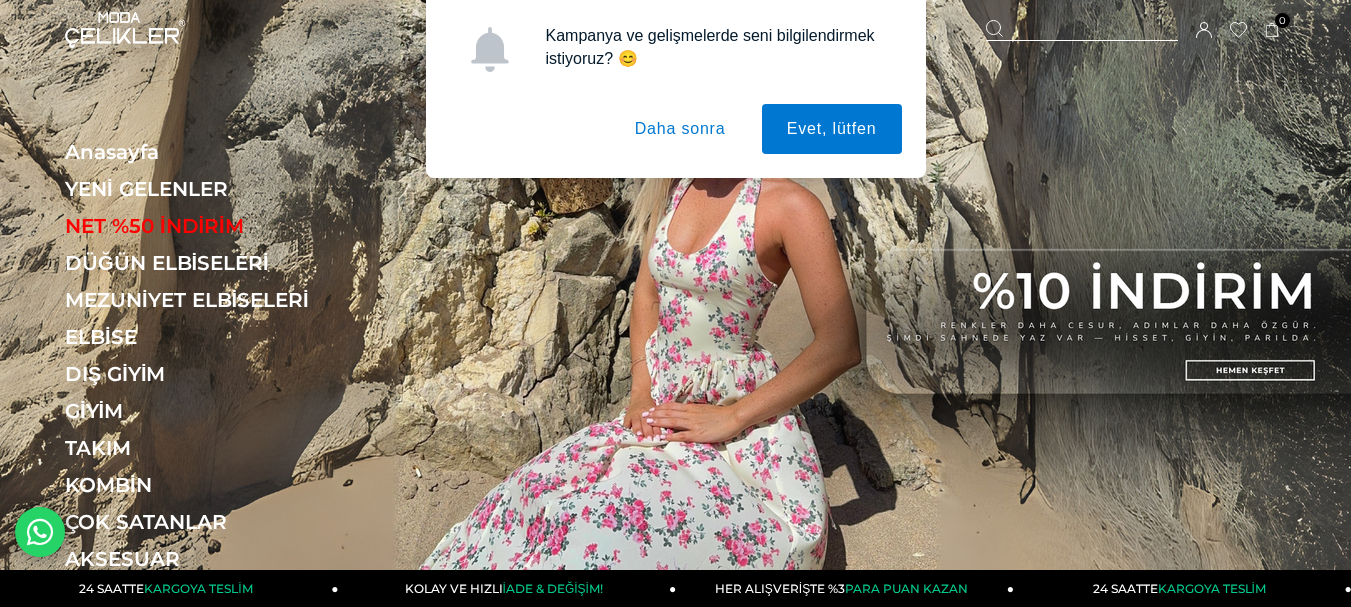 click on "Daha sonra" at bounding box center (680, 129) 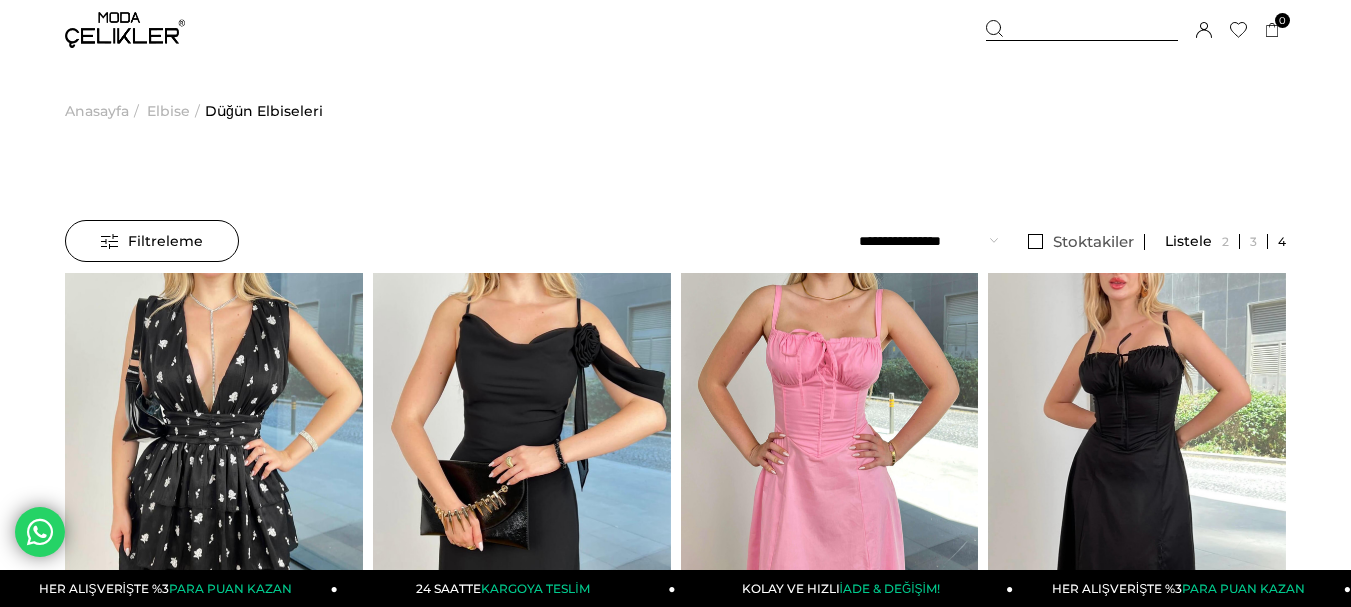 scroll, scrollTop: 0, scrollLeft: 0, axis: both 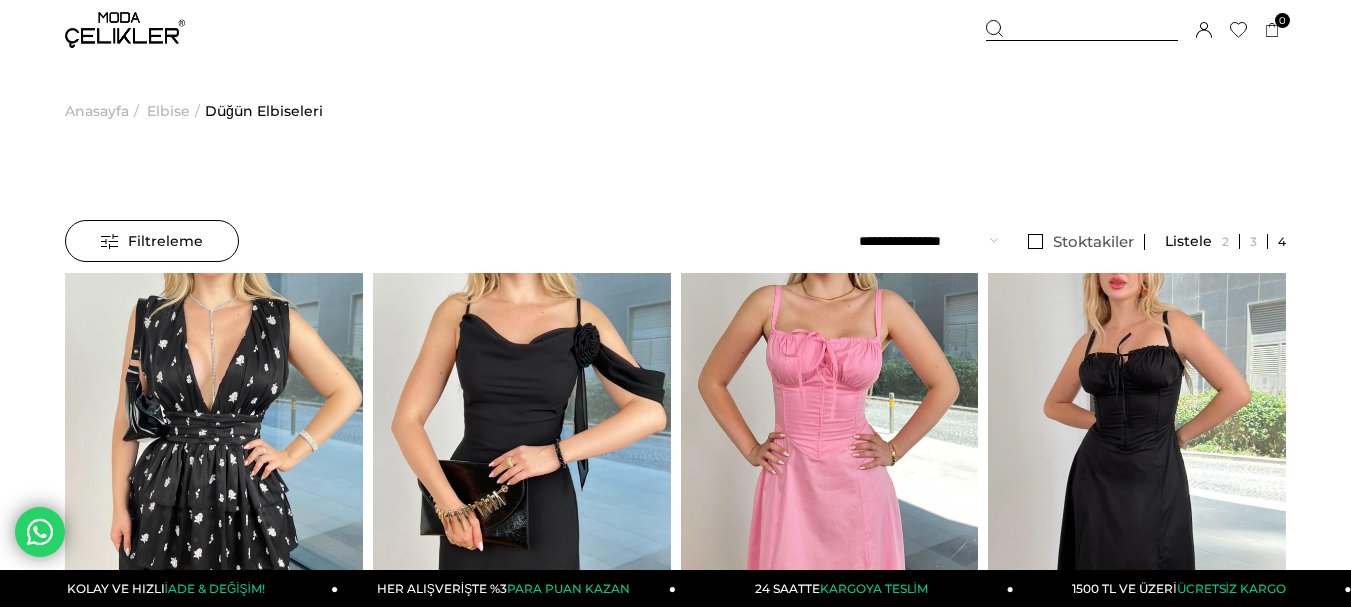 click on "Filtreleme" at bounding box center [152, 241] 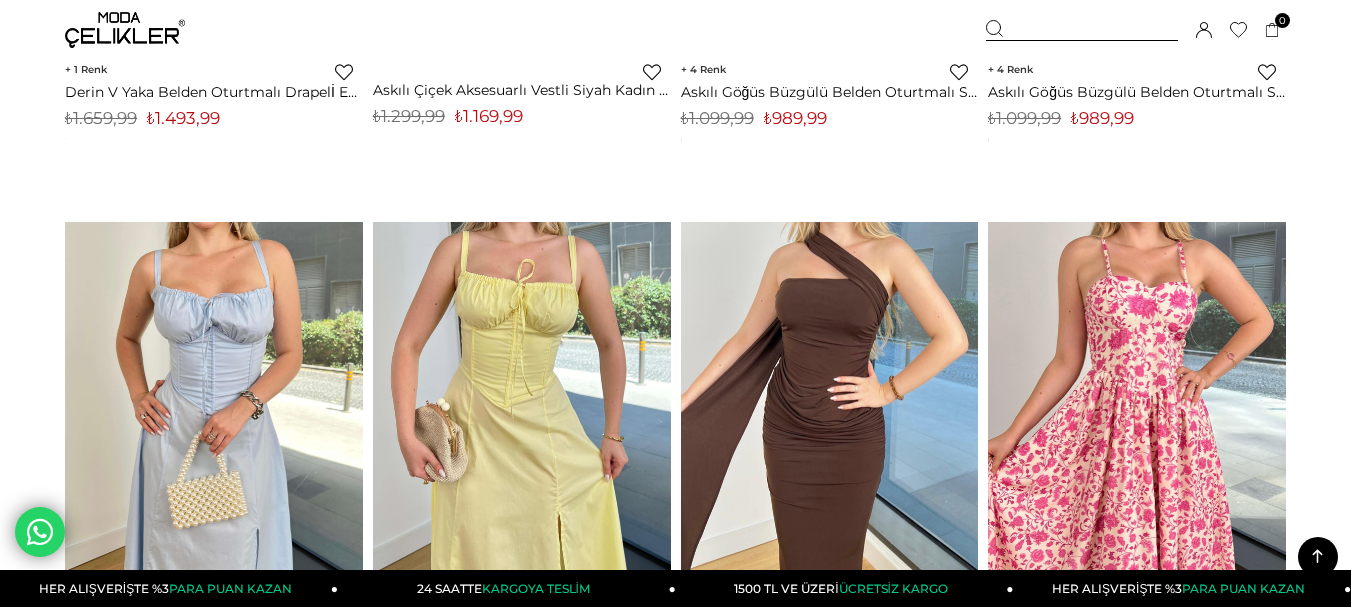 scroll, scrollTop: 0, scrollLeft: 0, axis: both 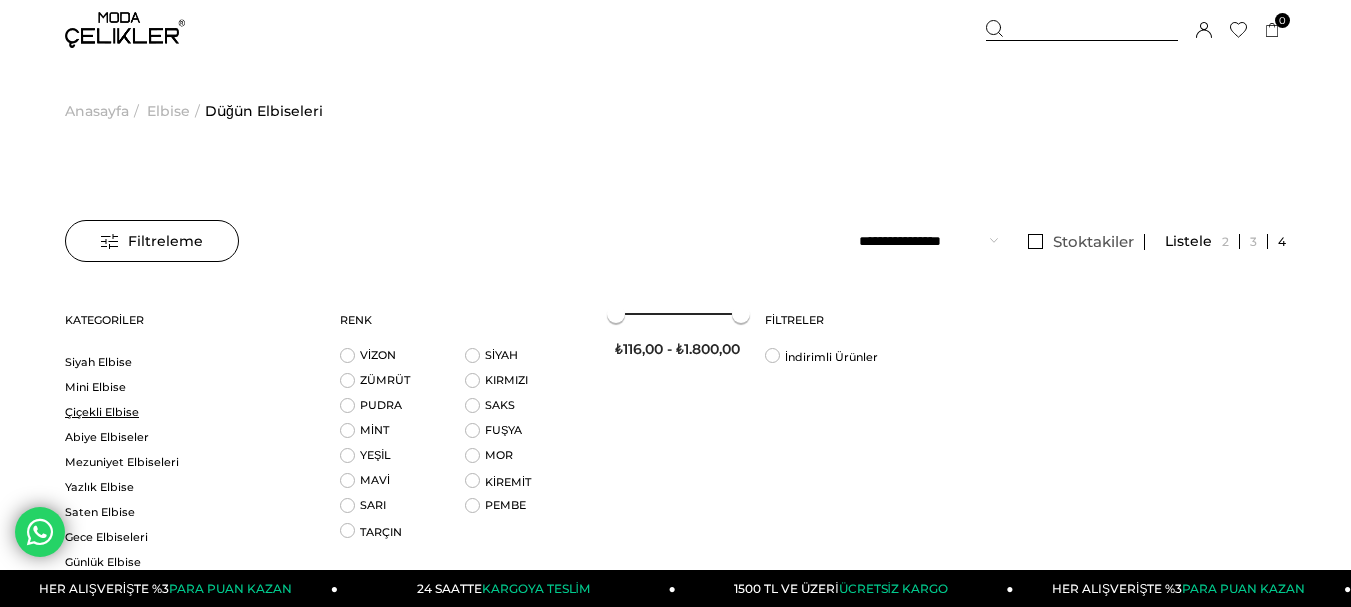 click on "Çiçekli Elbise" at bounding box center (190, 412) 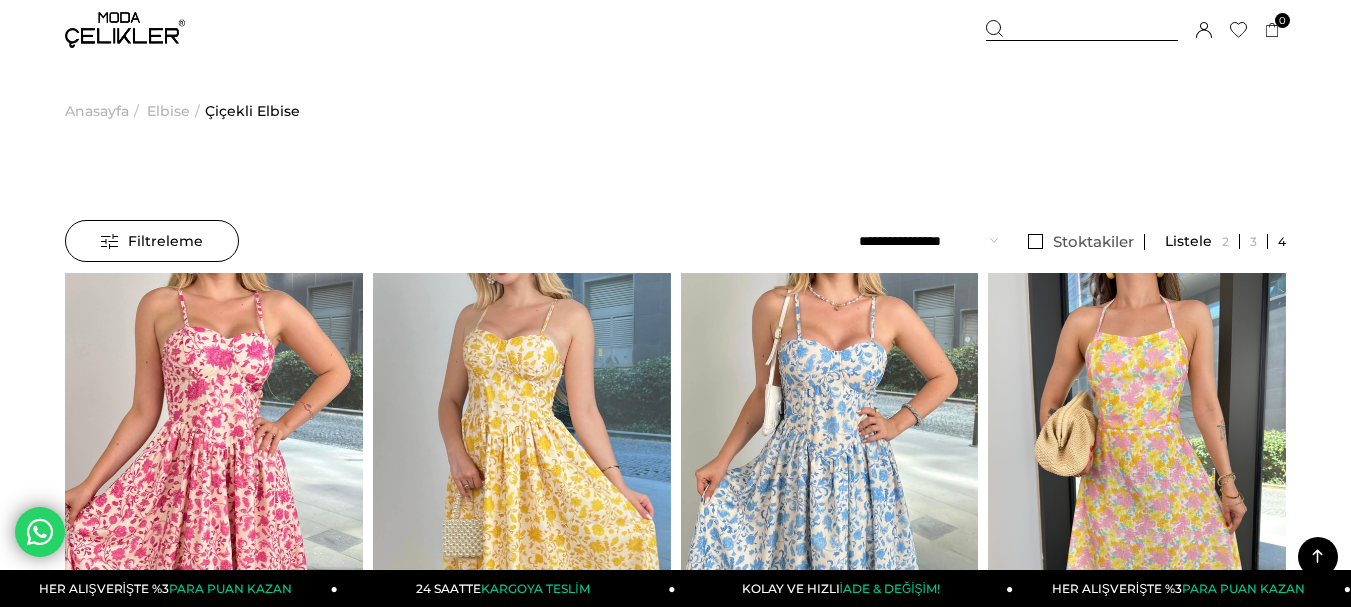 scroll, scrollTop: 708, scrollLeft: 0, axis: vertical 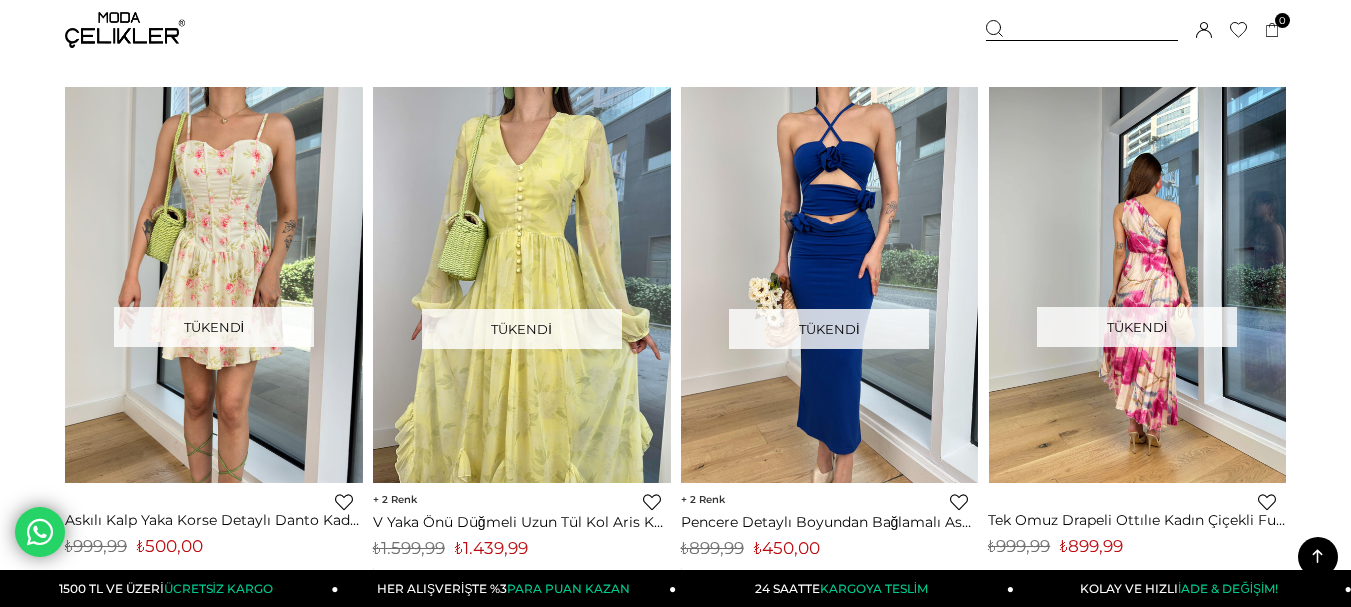 click on "Menü
Üye Girişi
Üye Ol
Hesabım
Çıkış Yap
Sepetim
Favorilerim
Yardım
Sepetim
0
Ürün
Sepetinizde ürün bulunmamaktadır.
Genel Toplam :
Sepetim
SİPARİŞİ TAMAMLA
Üye Girişi
Üye Ol
Google İle Bağlan
Anasayfa" at bounding box center (675, -1547) 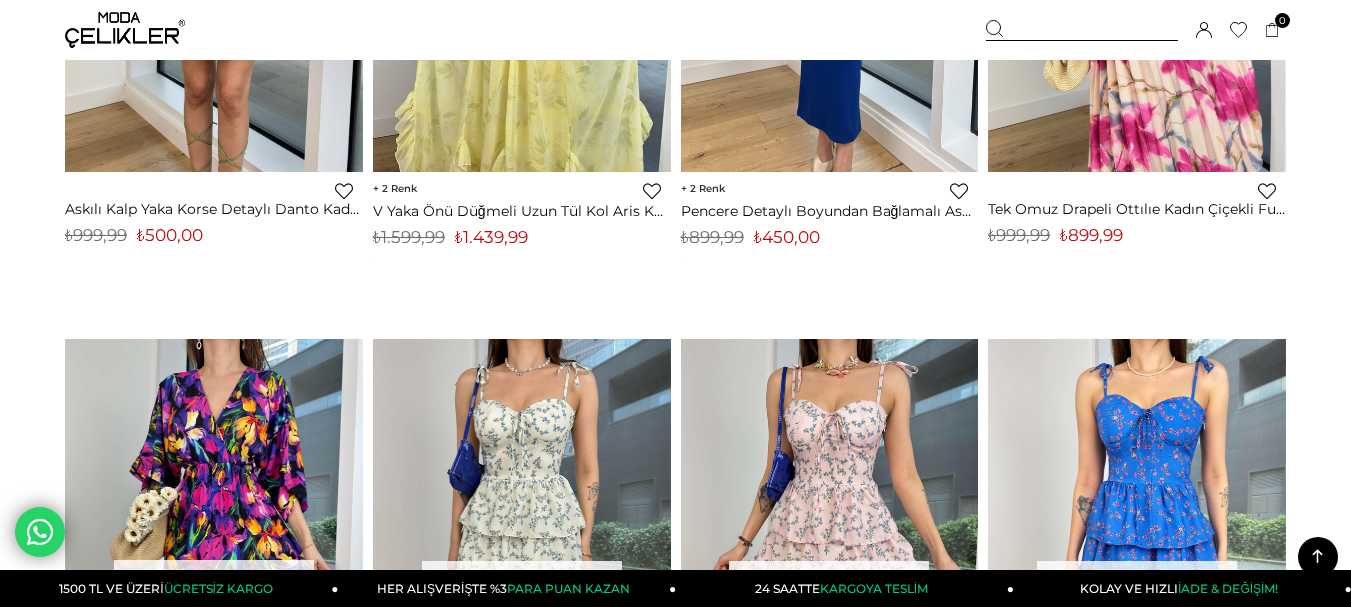 scroll, scrollTop: 8597, scrollLeft: 0, axis: vertical 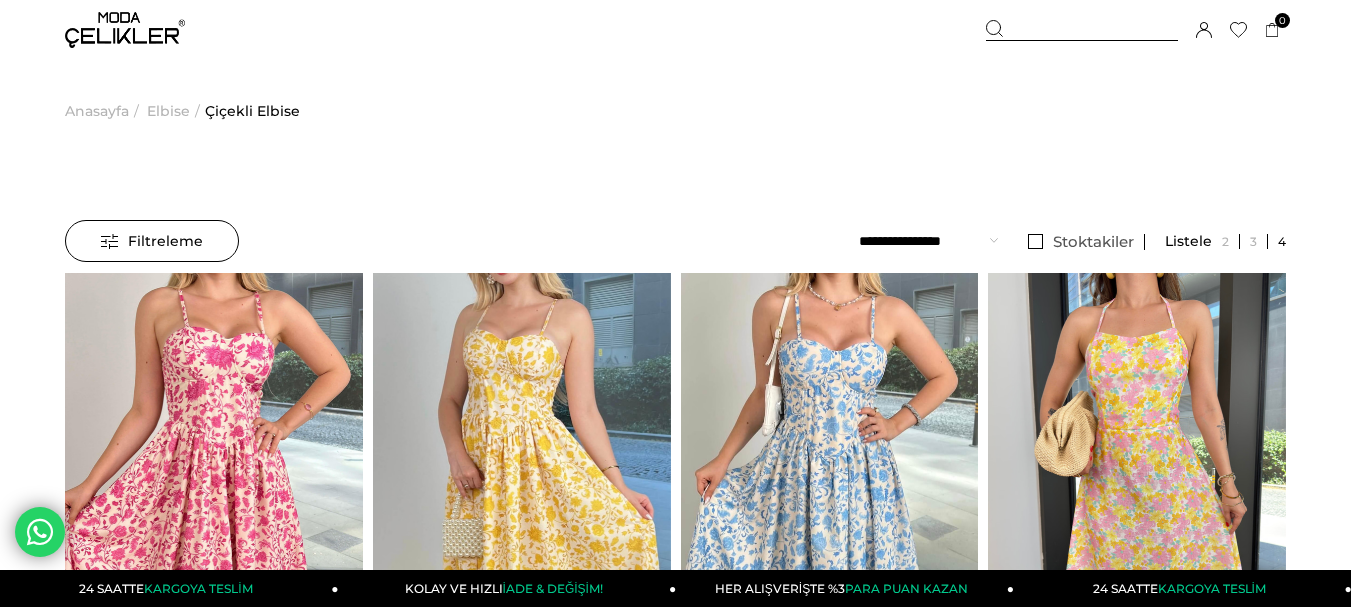 click on "Kaydettigim Filtreyi Kullan
Filtreleme
Filtreleme
Sıralama
Filtreleme Stoktakiler
Kategoriler
Elbise
Çiçekli Elbise
Triko Elbise
Davet Elbisesi
Uzun Elbise
Kışlık Elbise
Balon Kol Elbise
Mavi Elbise
Straplez Elbise
Yırtmaçlı Elbise
Kokteyl Elbisesi
After Party Elbisesi
Askılı Elbise" at bounding box center (675, 5824) 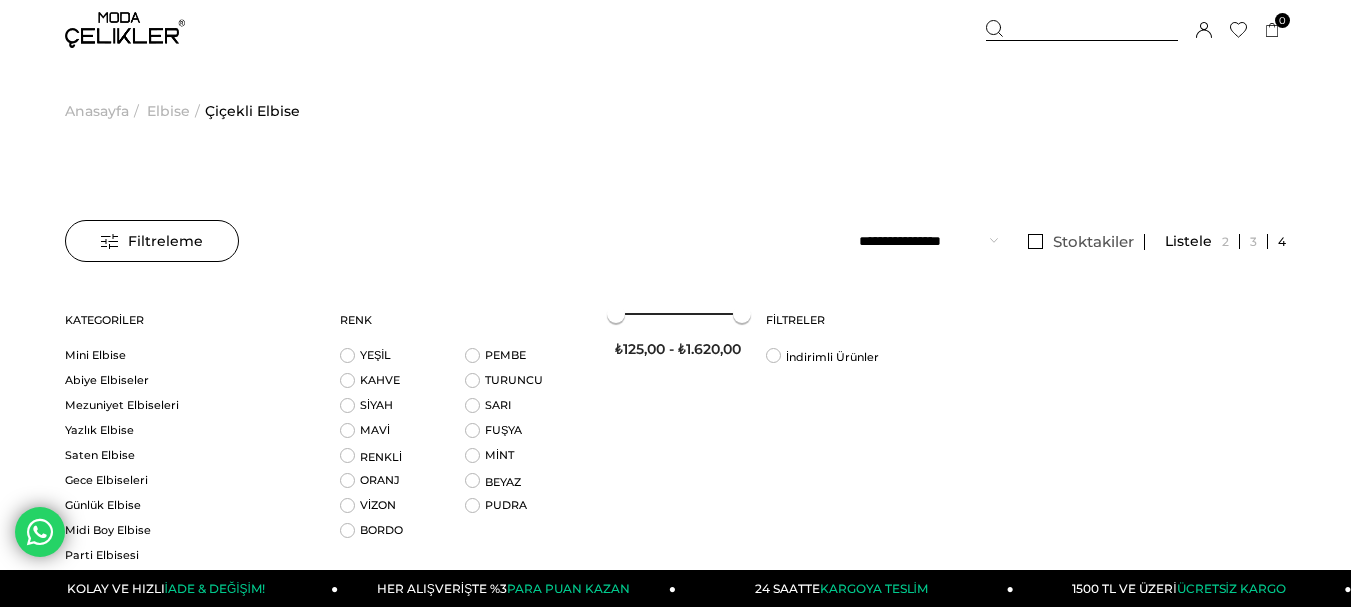 scroll, scrollTop: 0, scrollLeft: 0, axis: both 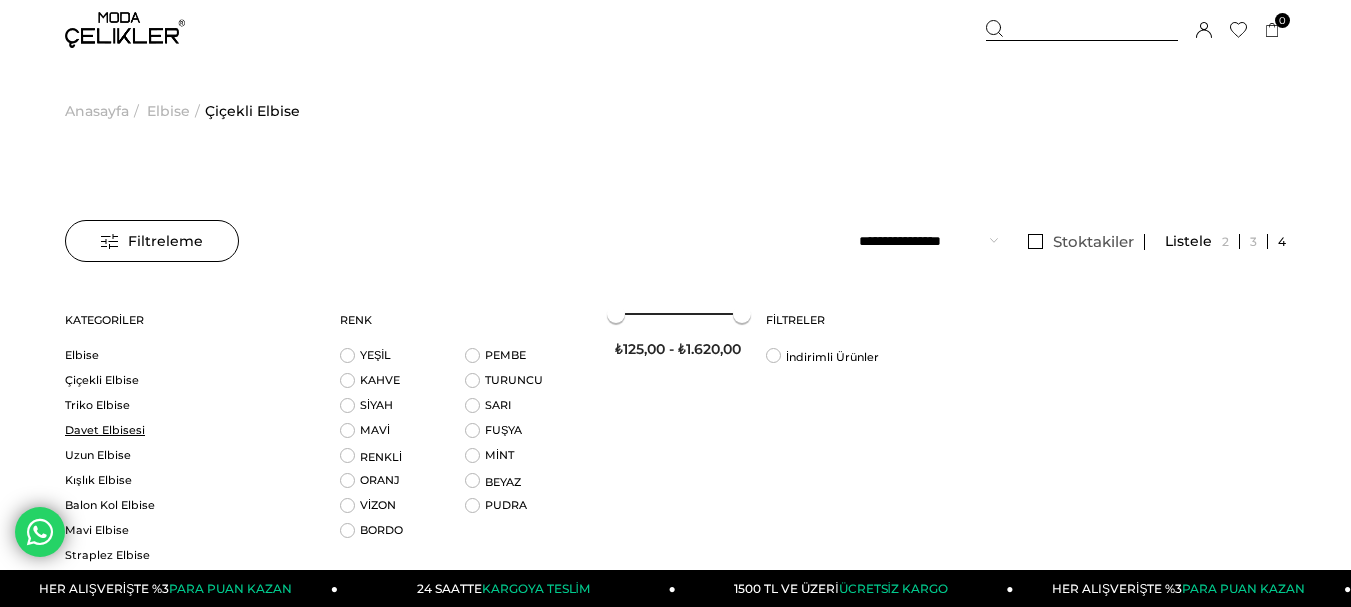 click on "Davet Elbisesi" at bounding box center [190, 430] 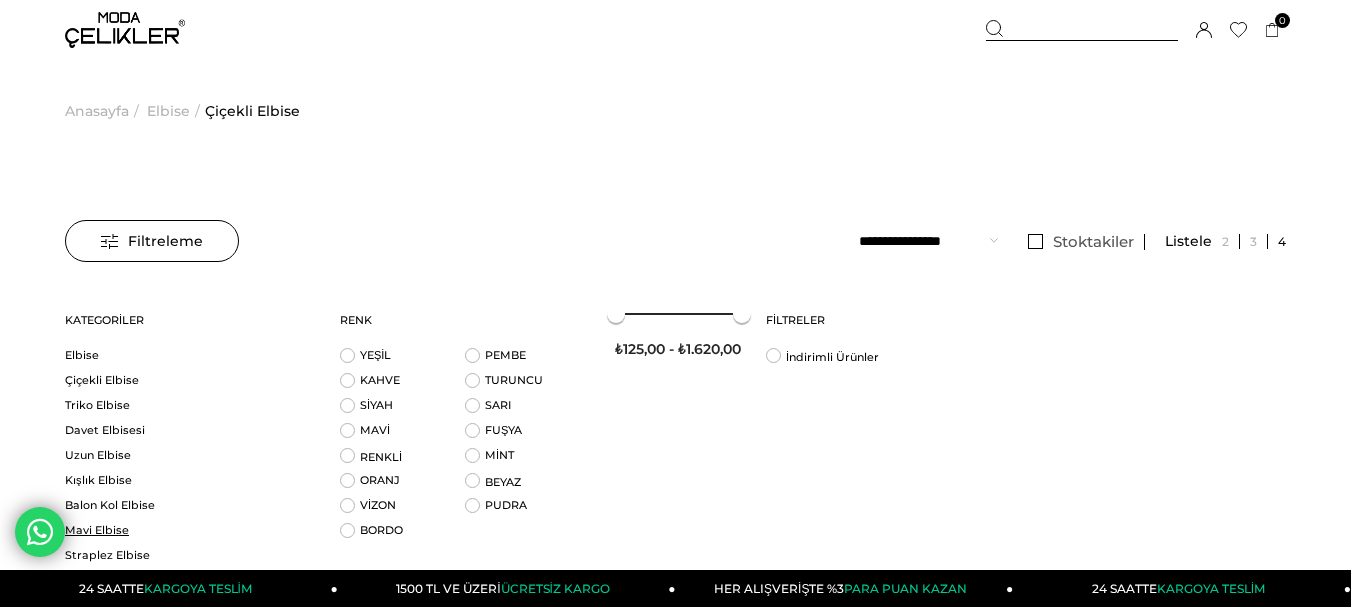 click on "Mavi Elbise" at bounding box center (190, 530) 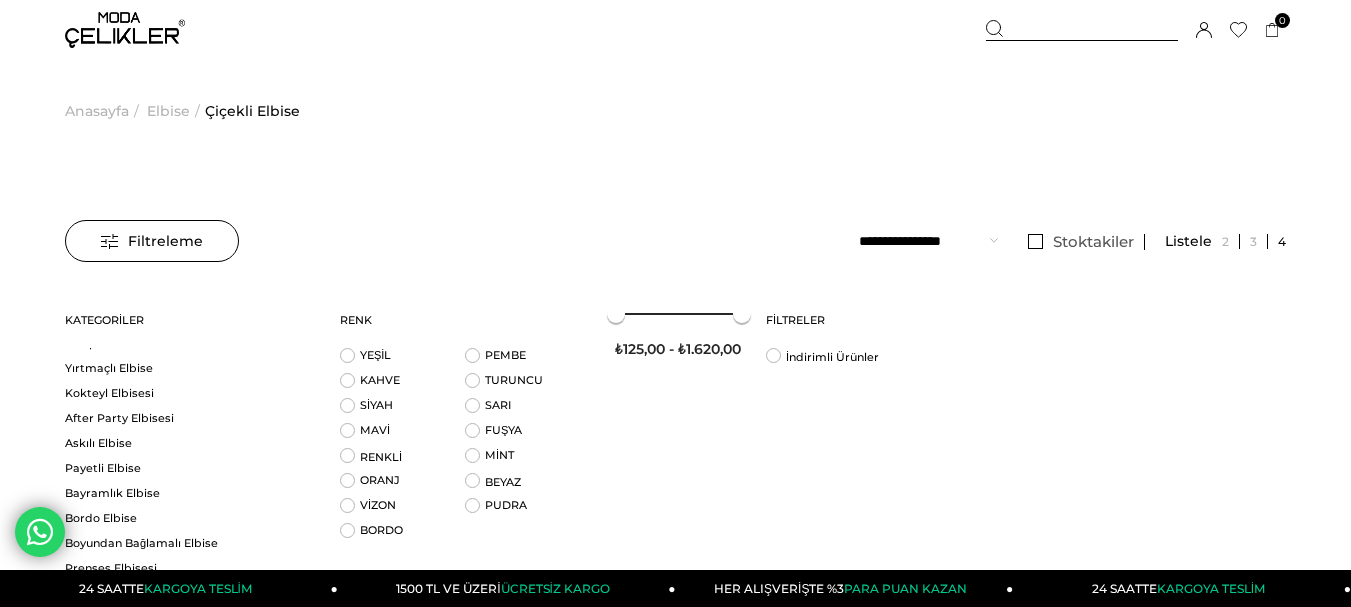 scroll, scrollTop: 219, scrollLeft: 0, axis: vertical 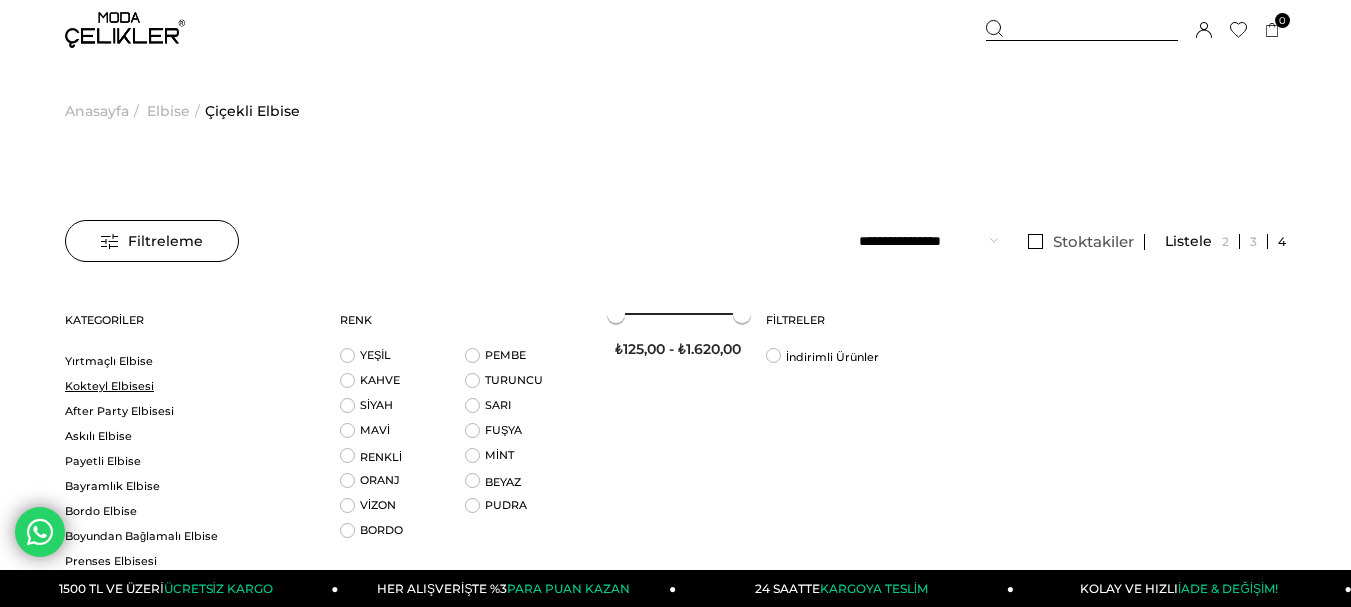 click on "Kokteyl Elbisesi" at bounding box center [190, 386] 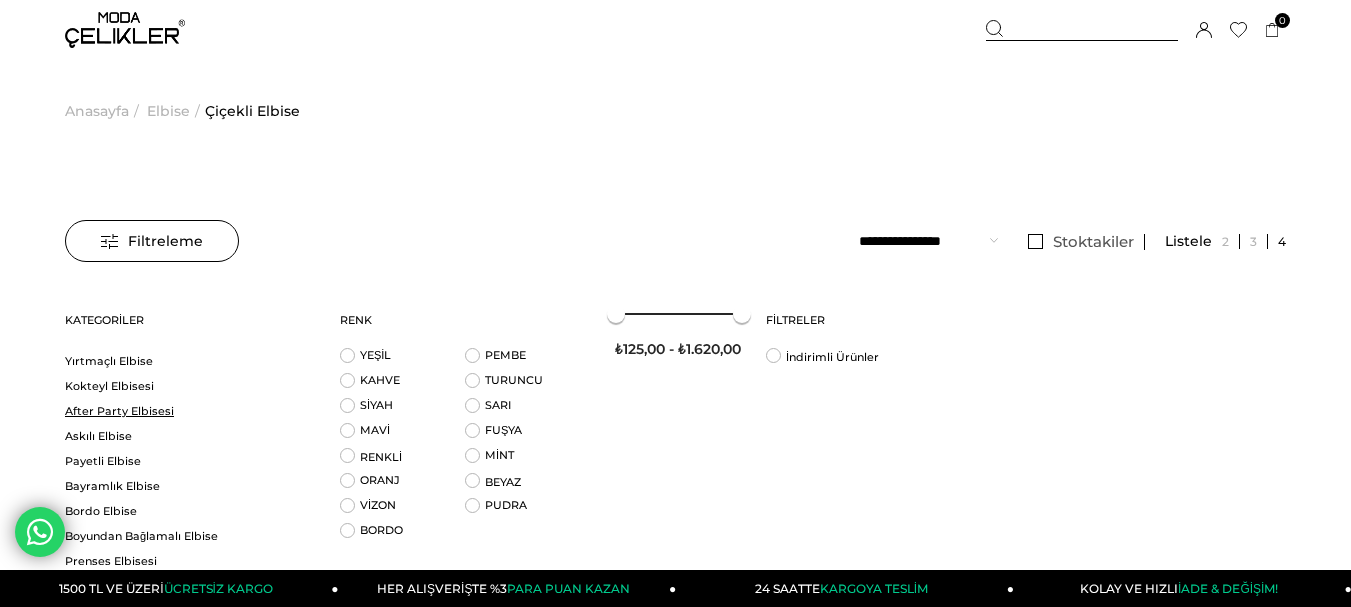 click on "After Party Elbisesi" at bounding box center (190, 411) 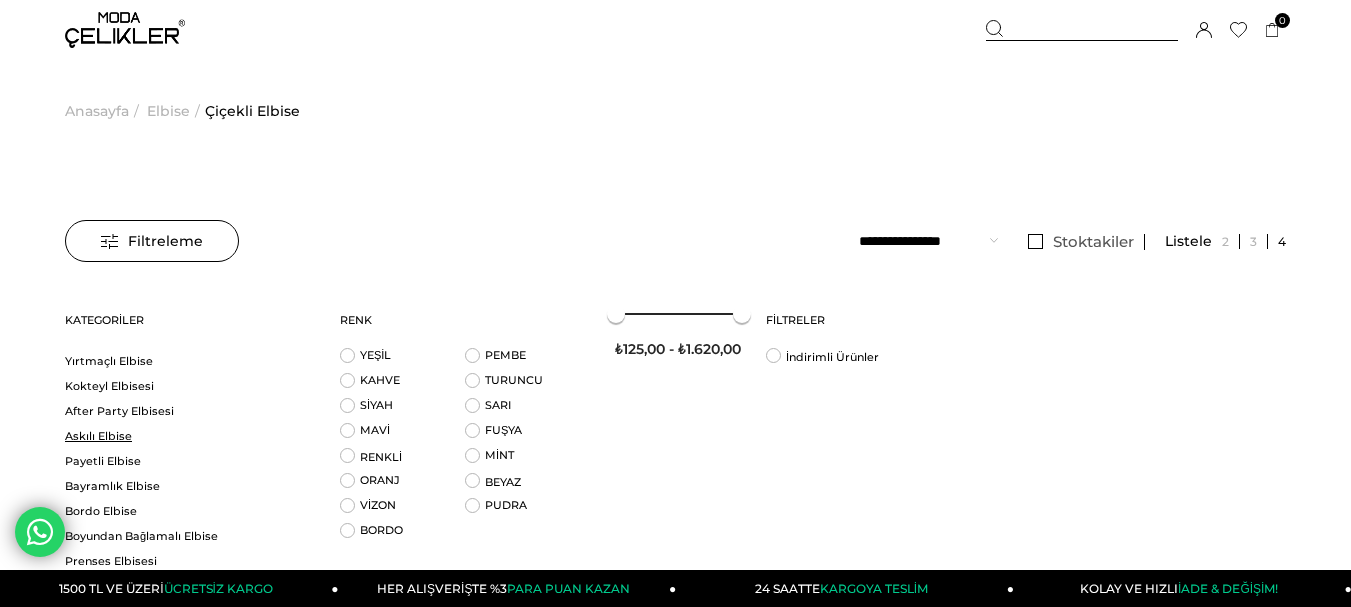 click on "Askılı Elbise" at bounding box center [190, 436] 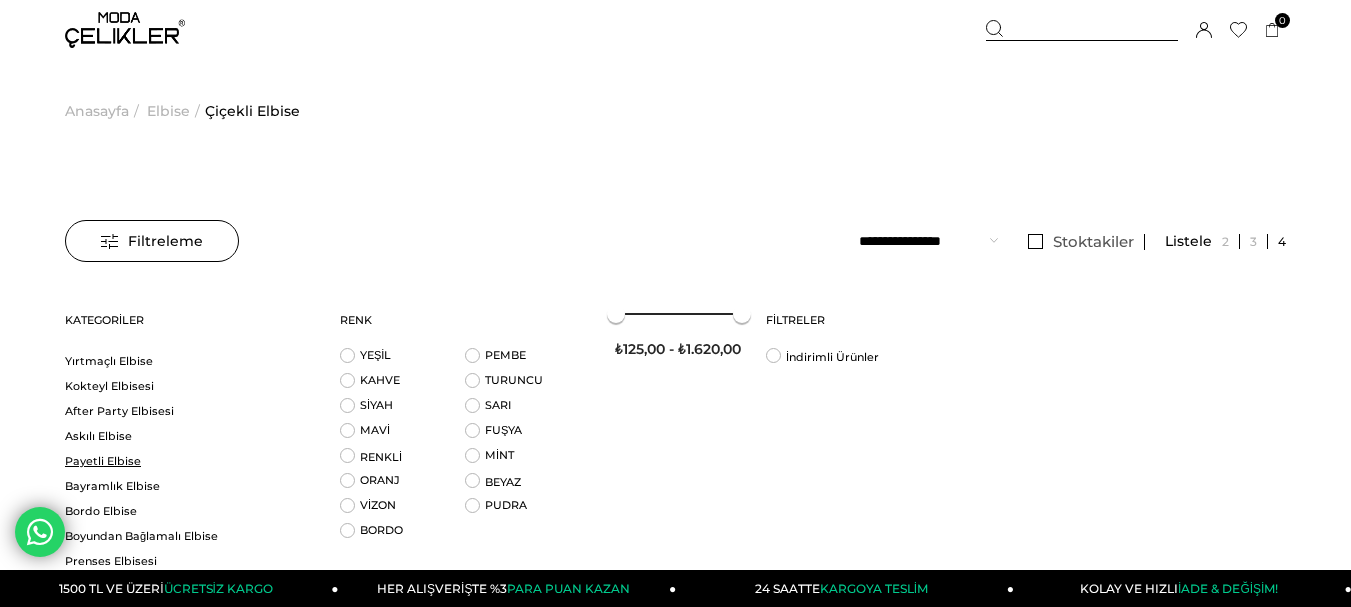 click on "Payetli Elbise" at bounding box center (190, 461) 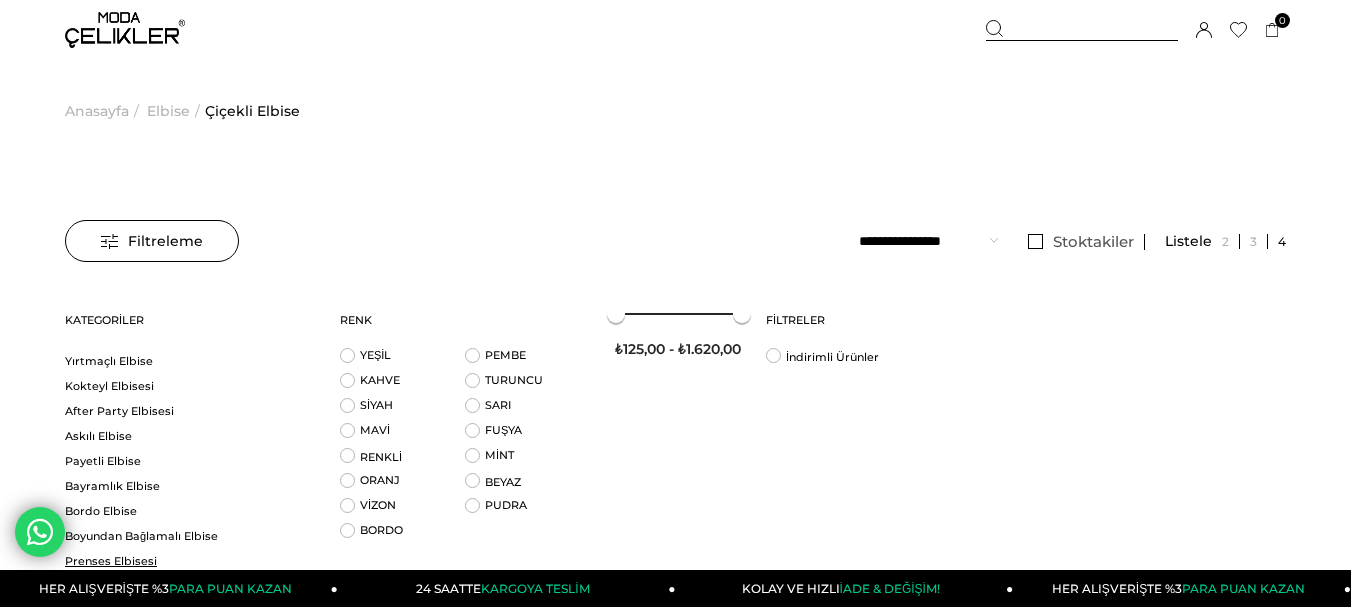 click on "Prenses Elbisesi" at bounding box center [190, 561] 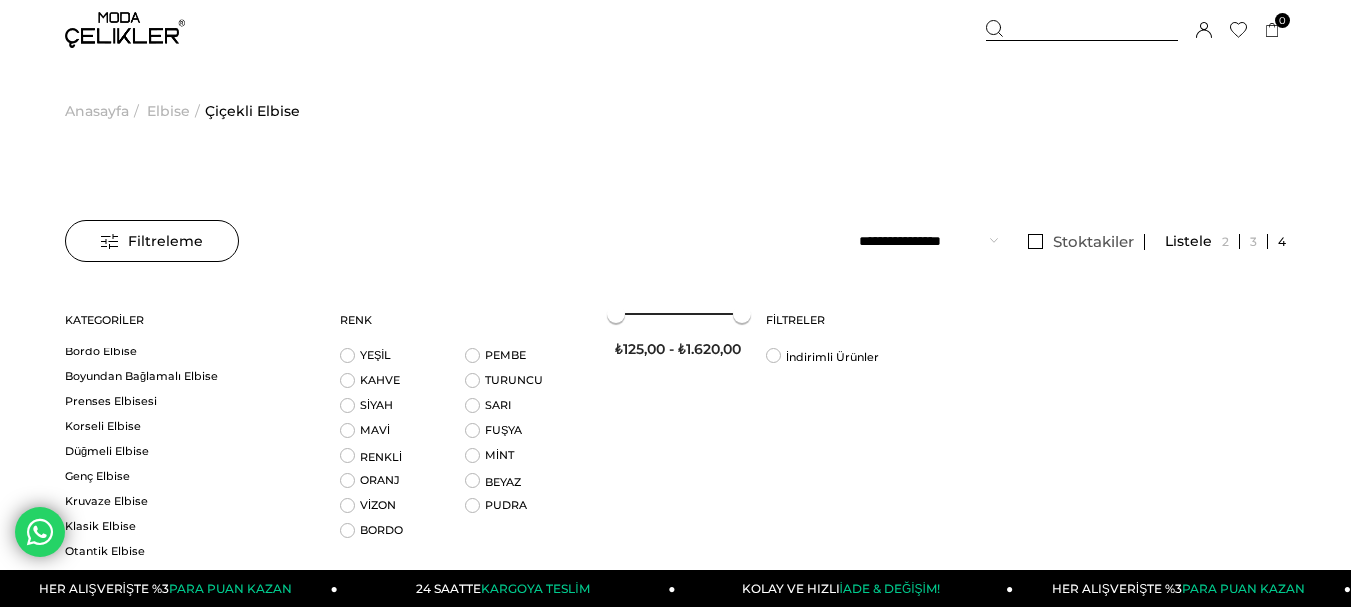 scroll, scrollTop: 431, scrollLeft: 0, axis: vertical 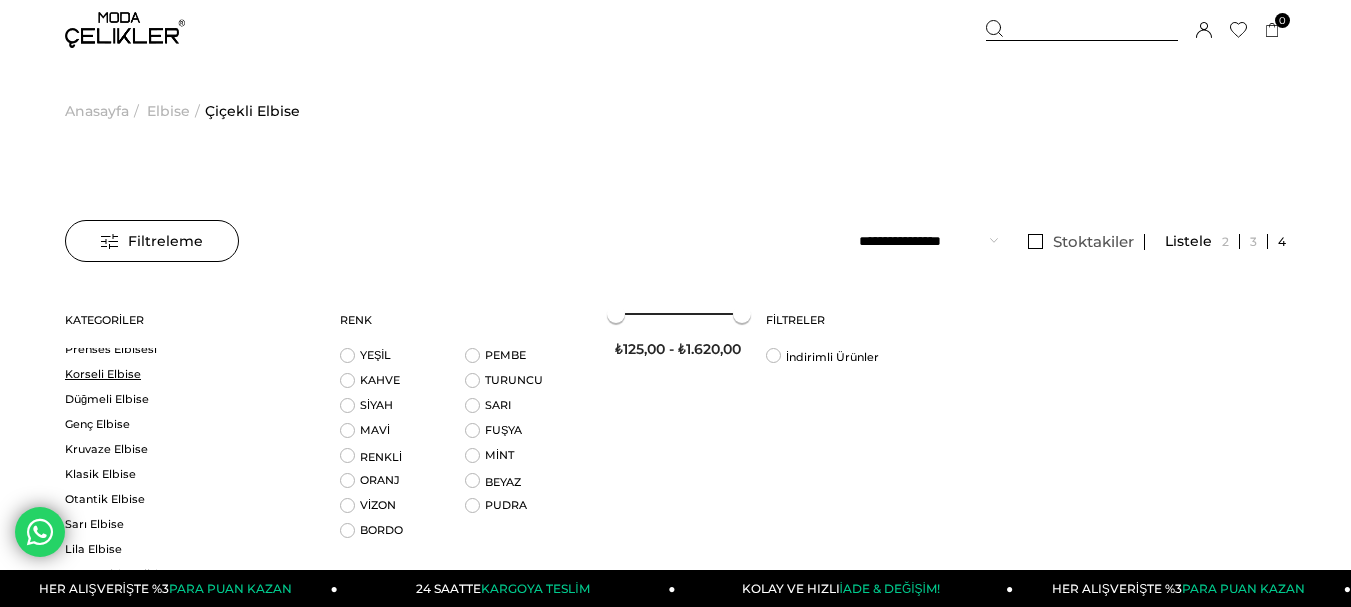 click on "Korseli Elbise" at bounding box center [190, 374] 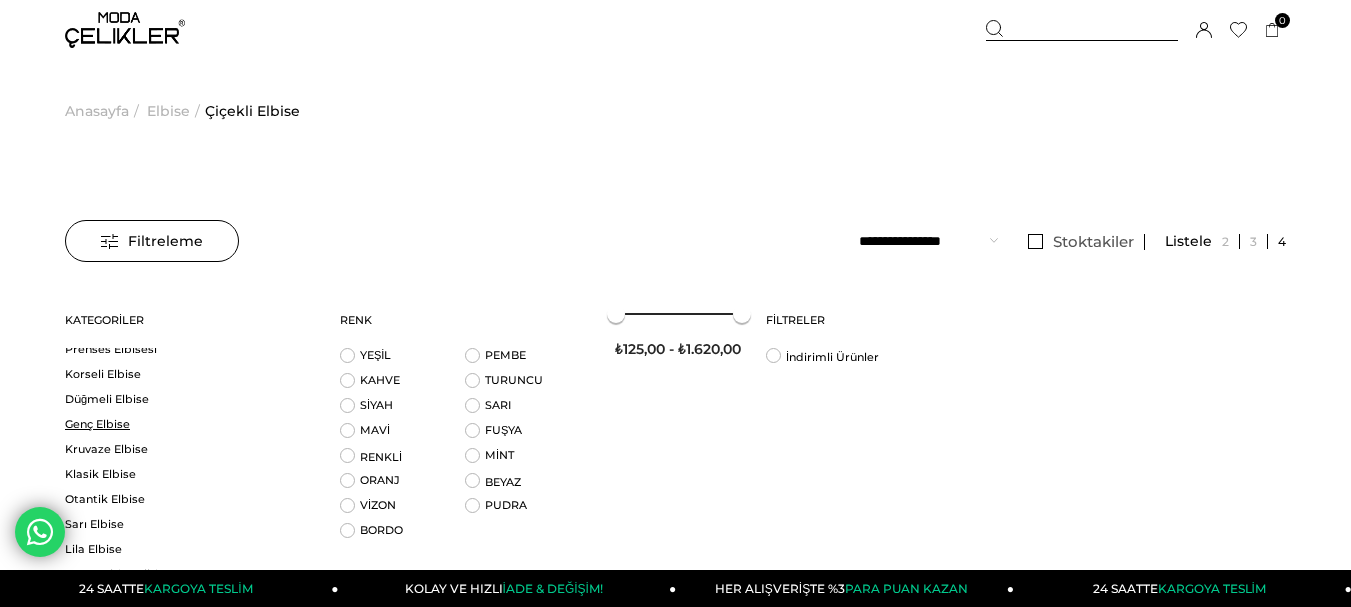 click on "Genç Elbise" at bounding box center (190, 424) 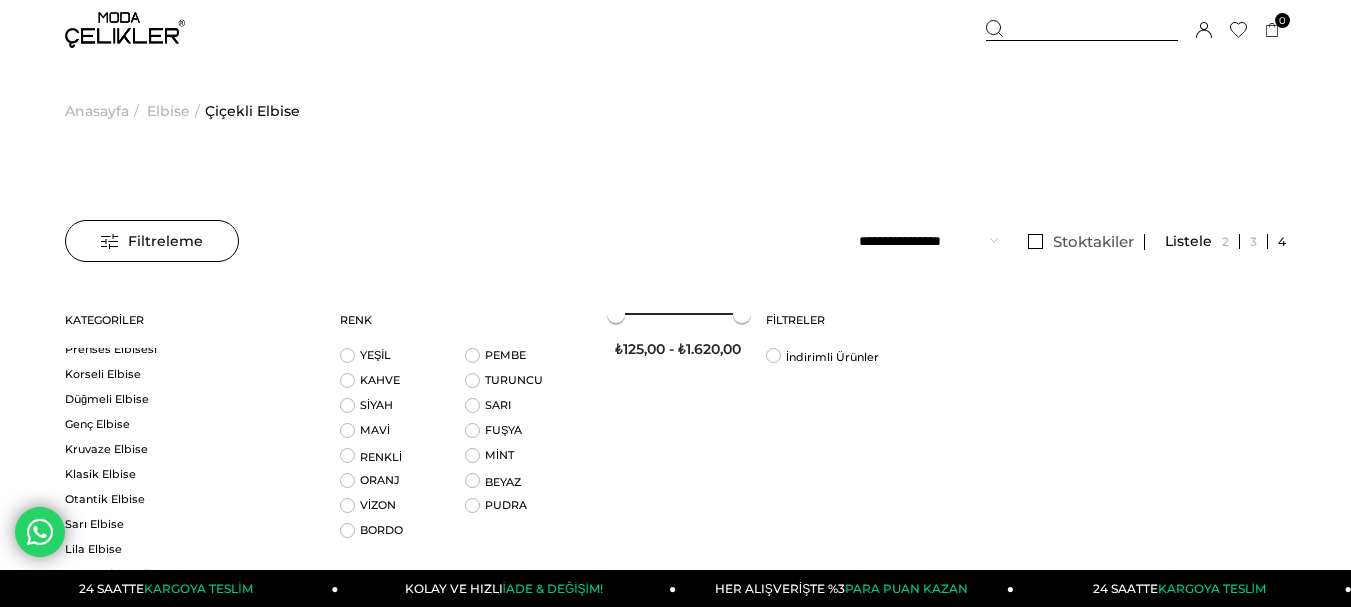 click on "Çiçekli Elbise
Triko Elbise
Davet Elbisesi
Uzun Elbise
Kışlık Elbise
Balon Kol Elbise
Mavi Elbise
Straplez Elbise
Yırtmaçlı Elbise
Kokteyl Elbisesi
After Party Elbisesi
Askılı Elbise
Payetli Elbise
Bayramlık Elbise
Bordo Elbise
Boyundan Bağlamalı Elbise
Prenses Elbisesi
Korseli Elbise
Düğmeli Elbise
Genç Elbise
Kruvaze Elbise
Klasik Elbise
Otantik Elbise
Sarı Elbise
Lila Elbise
Beyaz Abiye Elbise
Siyah Abiye
Uzun Kollu Abiye
Nişanlık Abiye
Payetli Abiye
Simli Abiye
Boğazlı Elbise
Balıkçı Yaka Elbise
Yağ Yeşili Elbise
Şifon Elbise
Kot Elbise
Pembe Elbise
Söz Elbiseleri
Beyaz Elbise" at bounding box center (190, 612) 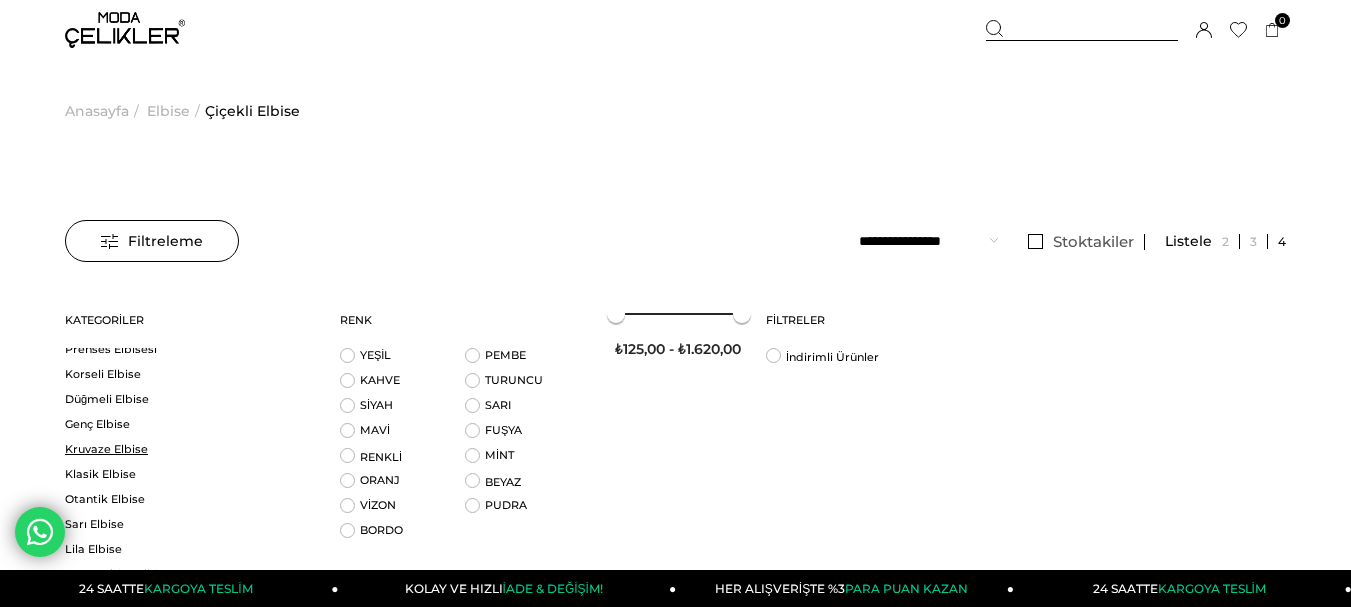 click on "Kruvaze Elbise" at bounding box center (190, 449) 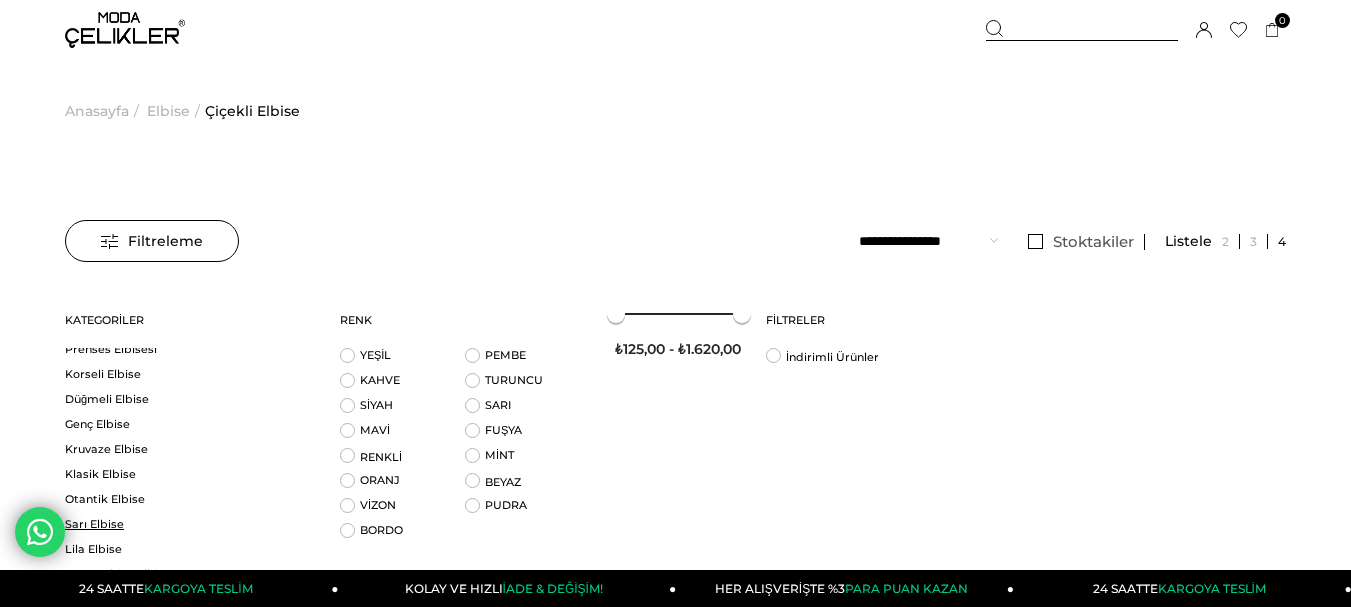 click on "Sarı Elbise" at bounding box center (190, 524) 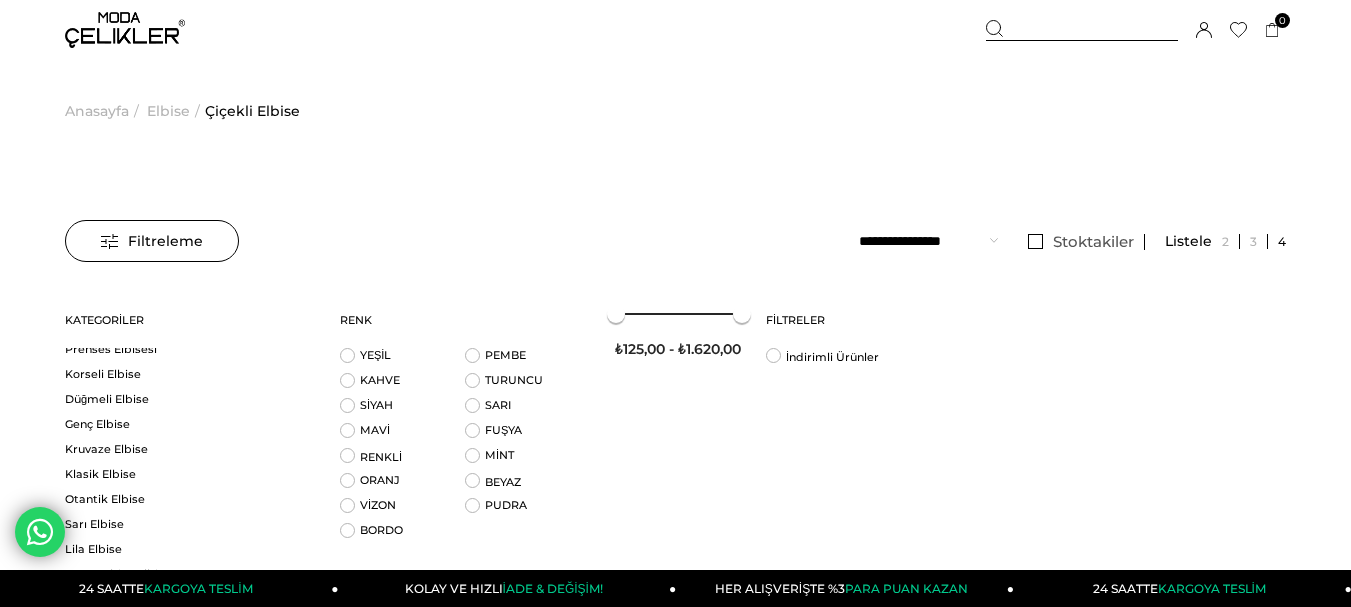click on "Çiçekli Elbise
Triko Elbise
Davet Elbisesi
Uzun Elbise
Kışlık Elbise
Balon Kol Elbise
Mavi Elbise
Straplez Elbise
Yırtmaçlı Elbise
Kokteyl Elbisesi
After Party Elbisesi
Askılı Elbise
Payetli Elbise
Bayramlık Elbise
Bordo Elbise
Boyundan Bağlamalı Elbise
Prenses Elbisesi
Korseli Elbise
Düğmeli Elbise
Genç Elbise
Kruvaze Elbise
Klasik Elbise
Otantik Elbise
Sarı Elbise
Lila Elbise
Beyaz Abiye Elbise
Siyah Abiye
Uzun Kollu Abiye
Nişanlık Abiye
Payetli Abiye
Simli Abiye
Boğazlı Elbise
Balıkçı Yaka Elbise
Yağ Yeşili Elbise
Şifon Elbise
Kot Elbise
Pembe Elbise
Söz Elbiseleri
Beyaz Elbise" at bounding box center [190, 612] 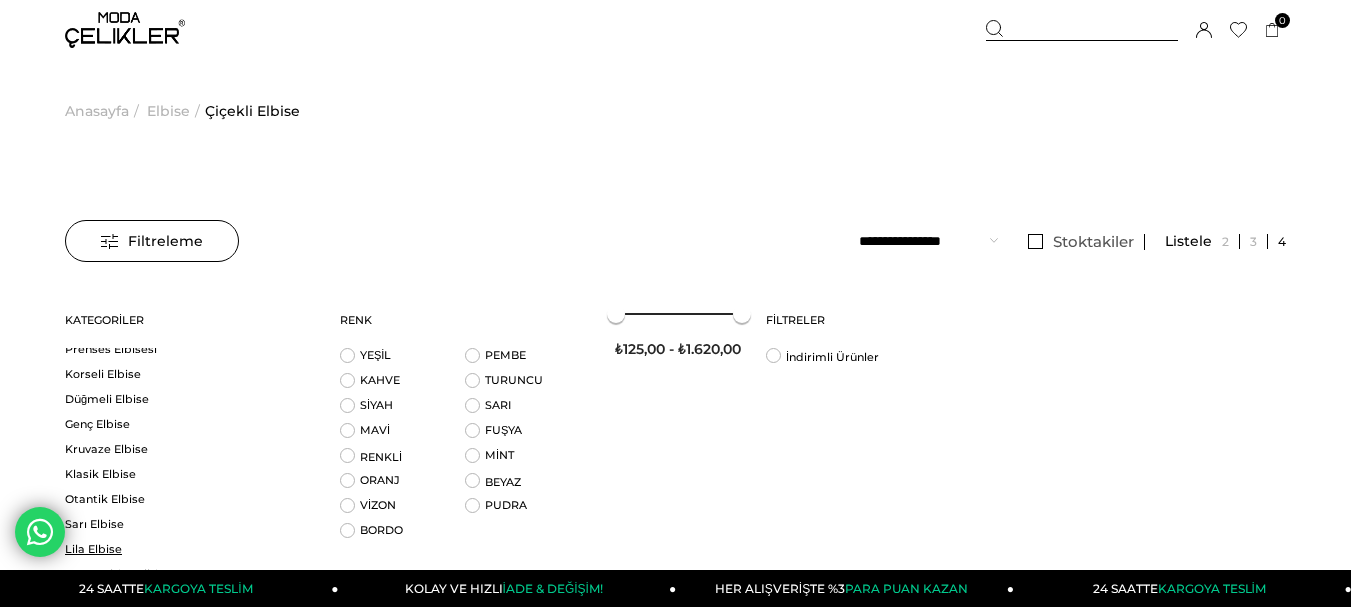 click on "Lila Elbise" at bounding box center [190, 549] 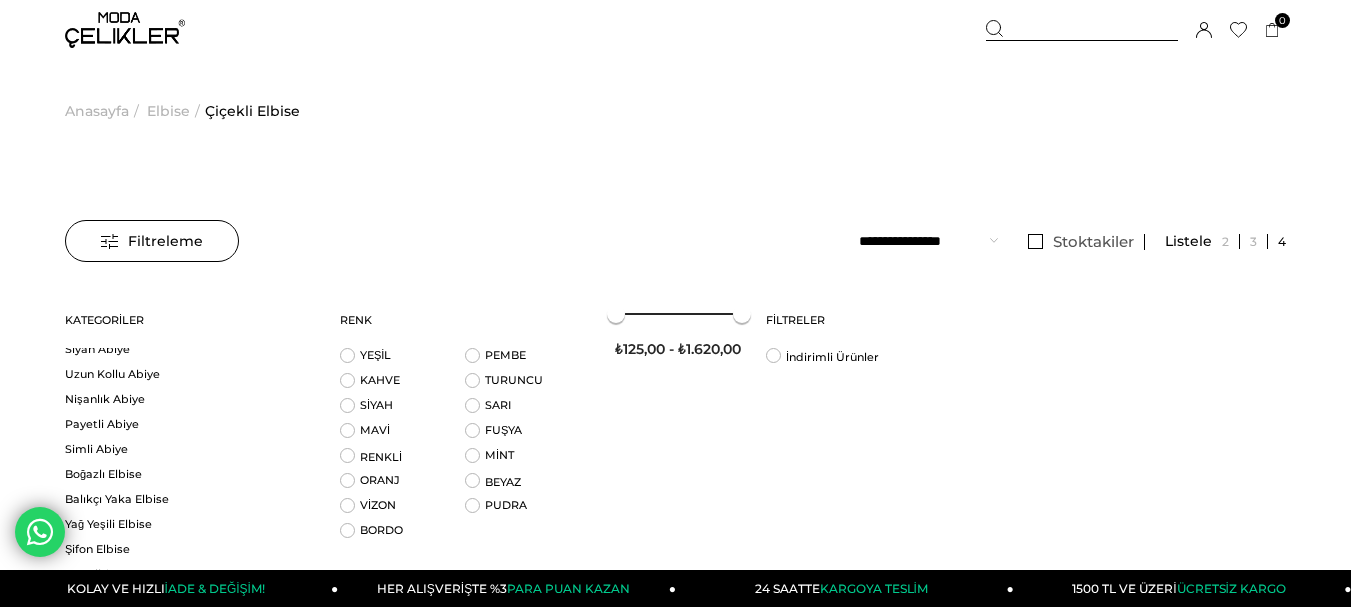 scroll, scrollTop: 694, scrollLeft: 0, axis: vertical 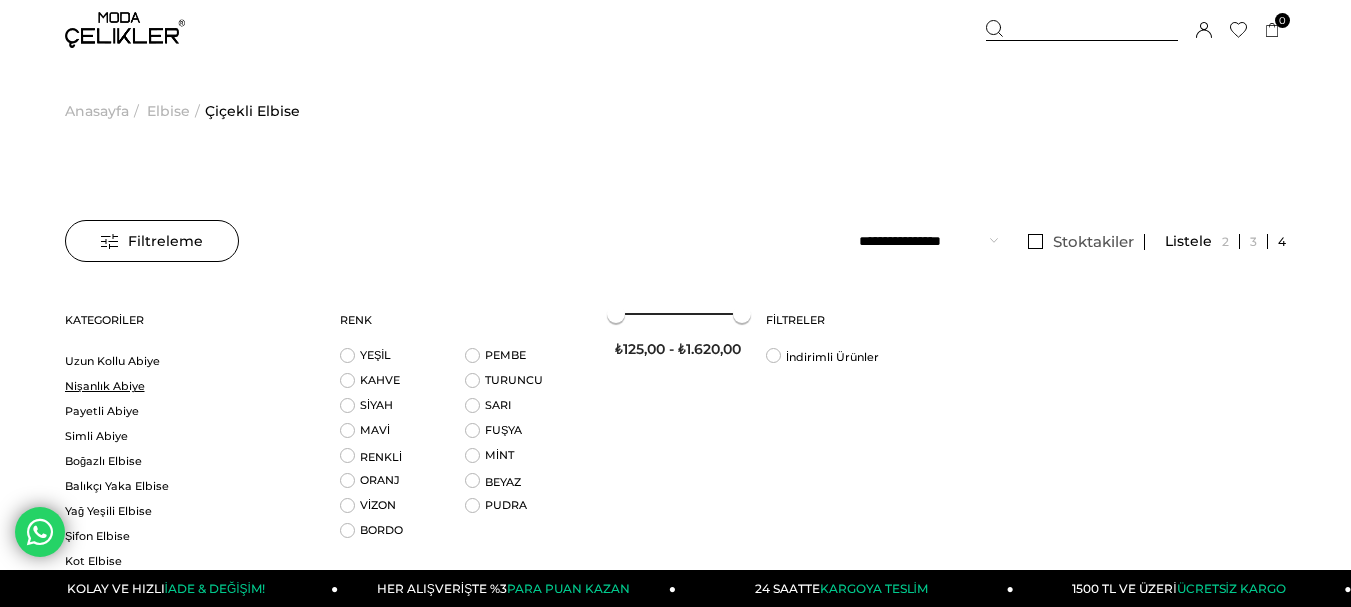 click on "Nişanlık Abiye" at bounding box center [190, 386] 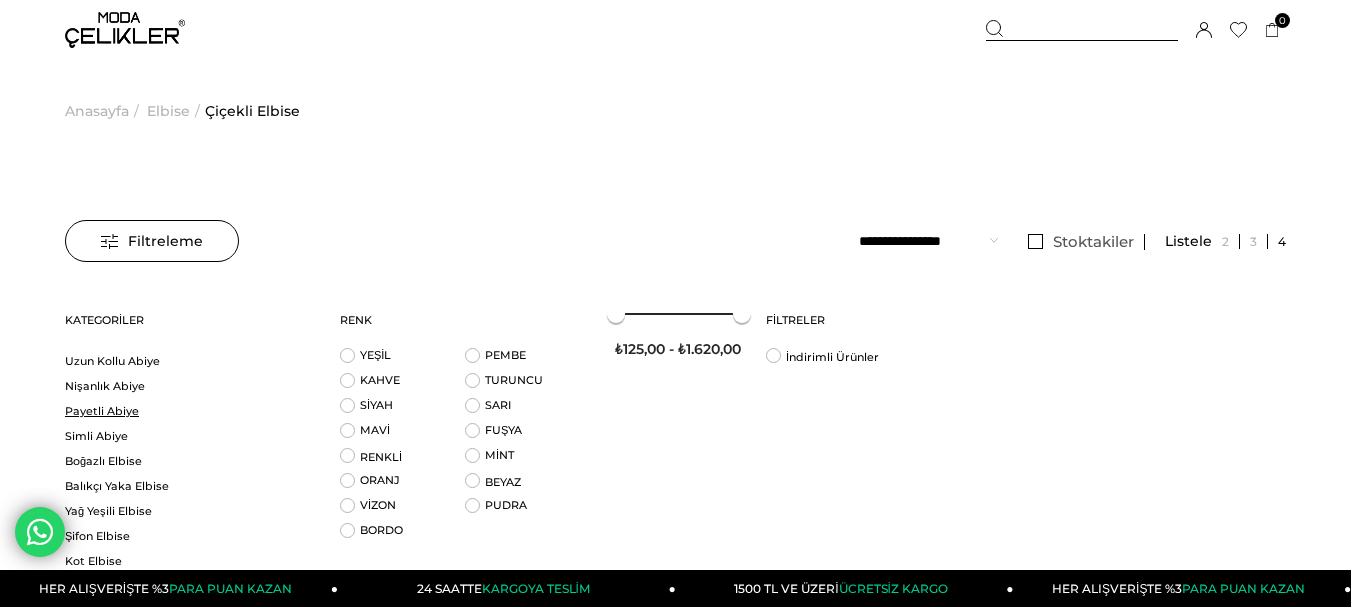 click on "Çiçekli Elbise
Triko Elbise
Davet Elbisesi
Uzun Elbise
Kışlık Elbise
Balon Kol Elbise
Mavi Elbise
Straplez Elbise
Yırtmaçlı Elbise
Kokteyl Elbisesi
After Party Elbisesi
Askılı Elbise
Payetli Elbise
Bayramlık Elbise
Bordo Elbise
Boyundan Bağlamalı Elbise
Prenses Elbisesi
Korseli Elbise
Düğmeli Elbise
Genç Elbise
Kruvaze Elbise
Klasik Elbise
Otantik Elbise
Sarı Elbise
Lila Elbise
Beyaz Abiye Elbise
Siyah Abiye
Uzun Kollu Abiye
Nişanlık Abiye
Payetli Abiye
Simli Abiye
Boğazlı Elbise
Balıkçı Yaka Elbise
Yağ Yeşili Elbise
Şifon Elbise
Kot Elbise
Pembe Elbise
Söz Elbiseleri
Beyaz Elbise" at bounding box center [190, 349] 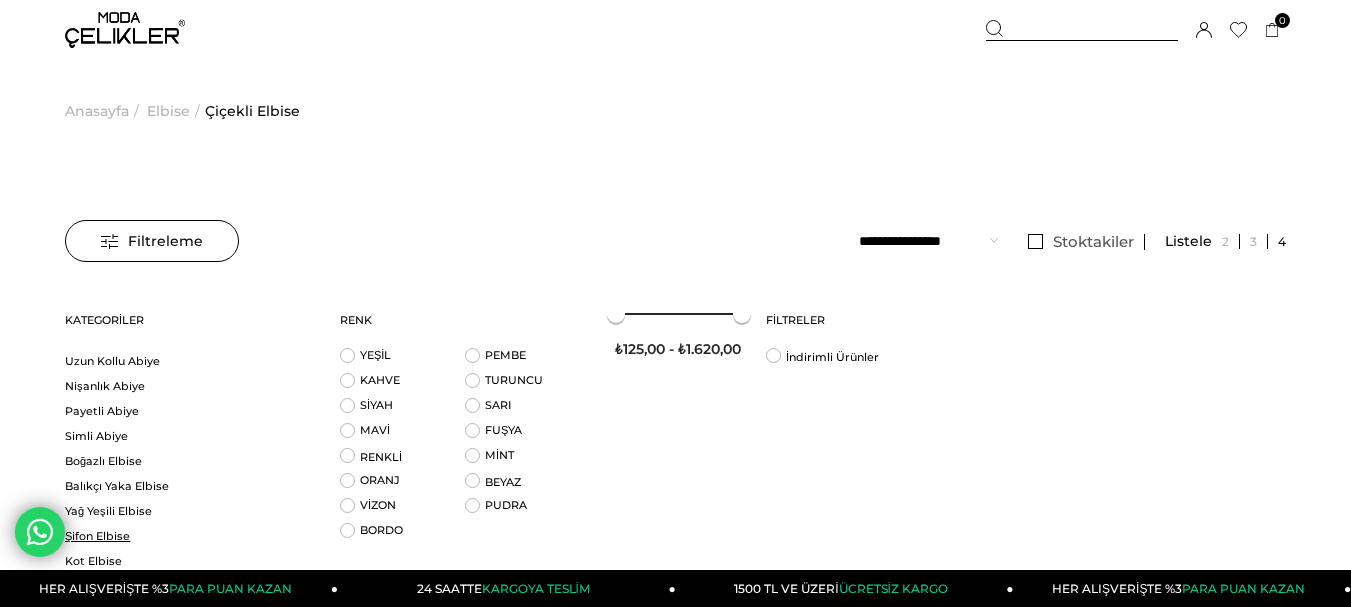 click on "Şifon Elbise" at bounding box center [190, 536] 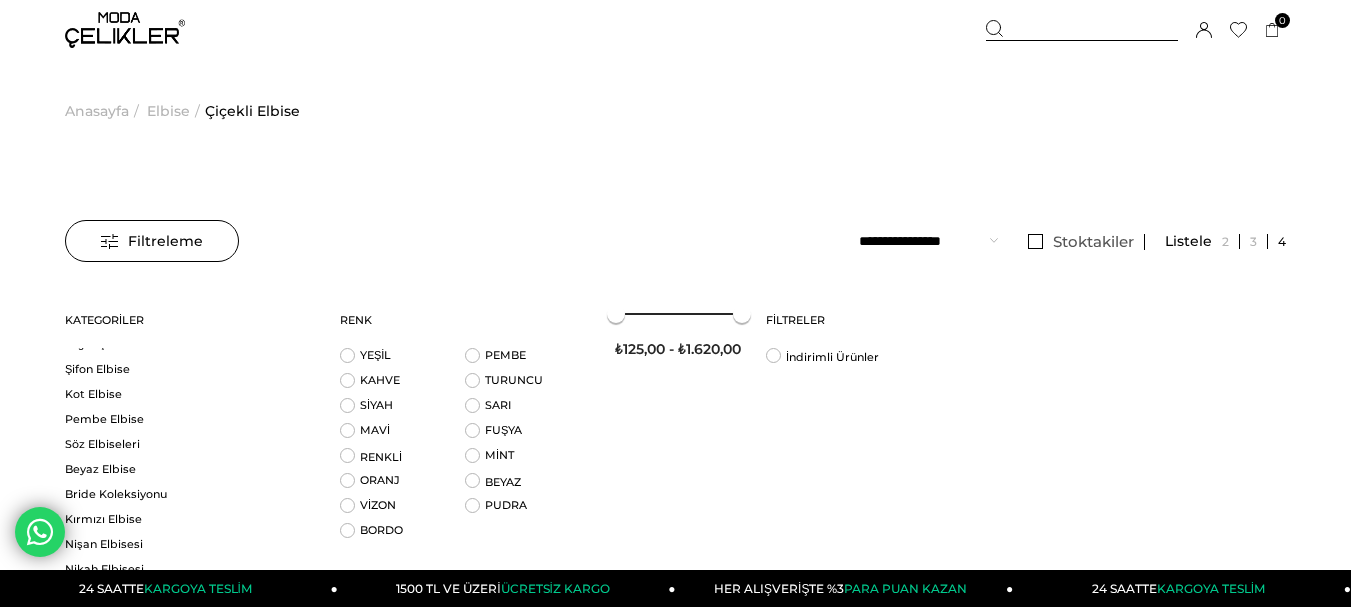 scroll, scrollTop: 881, scrollLeft: 0, axis: vertical 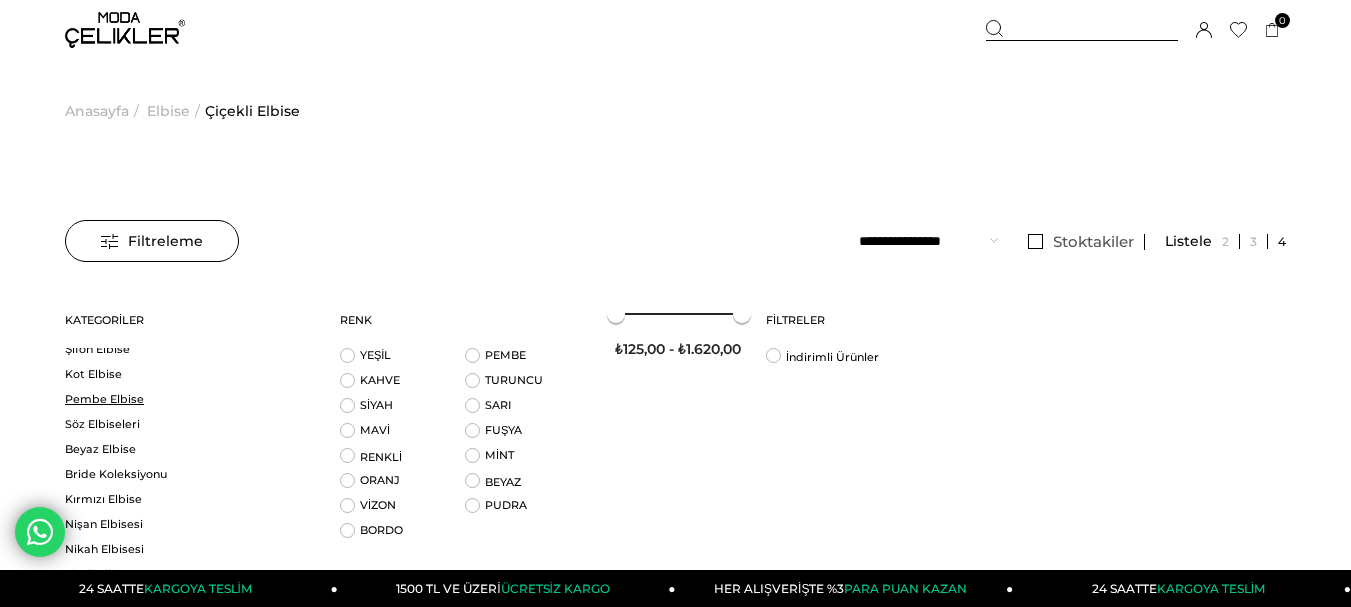 click on "Pembe Elbise" at bounding box center (190, 399) 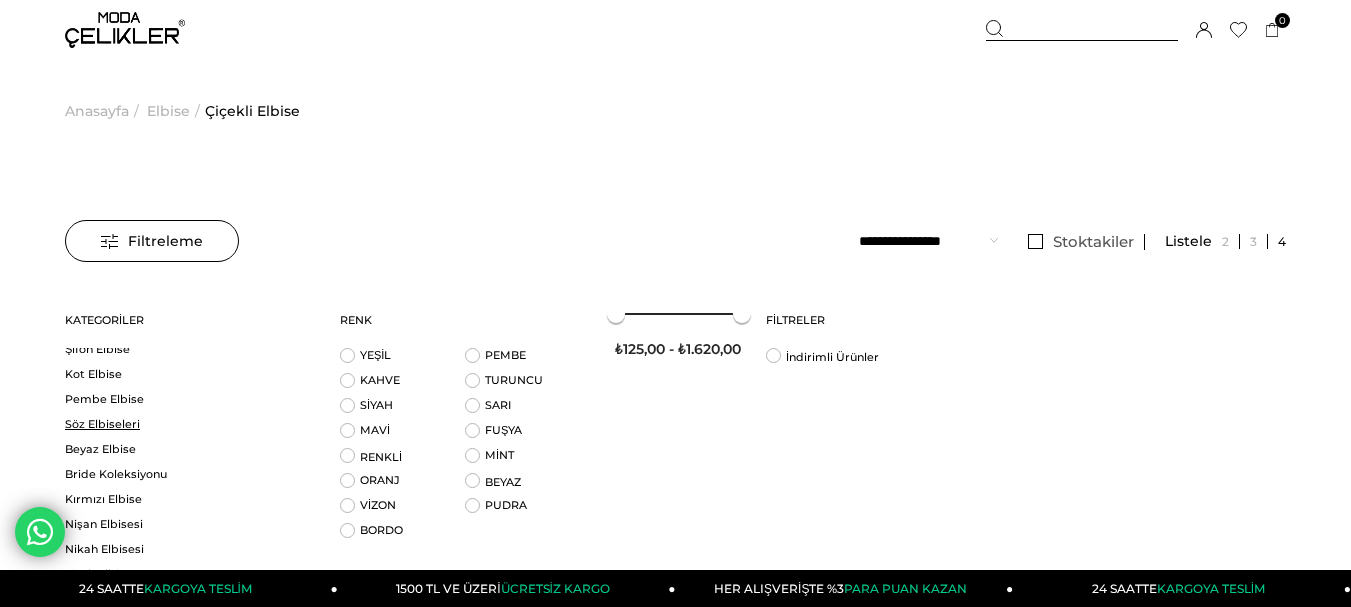 click on "Söz Elbiseleri" at bounding box center (190, 424) 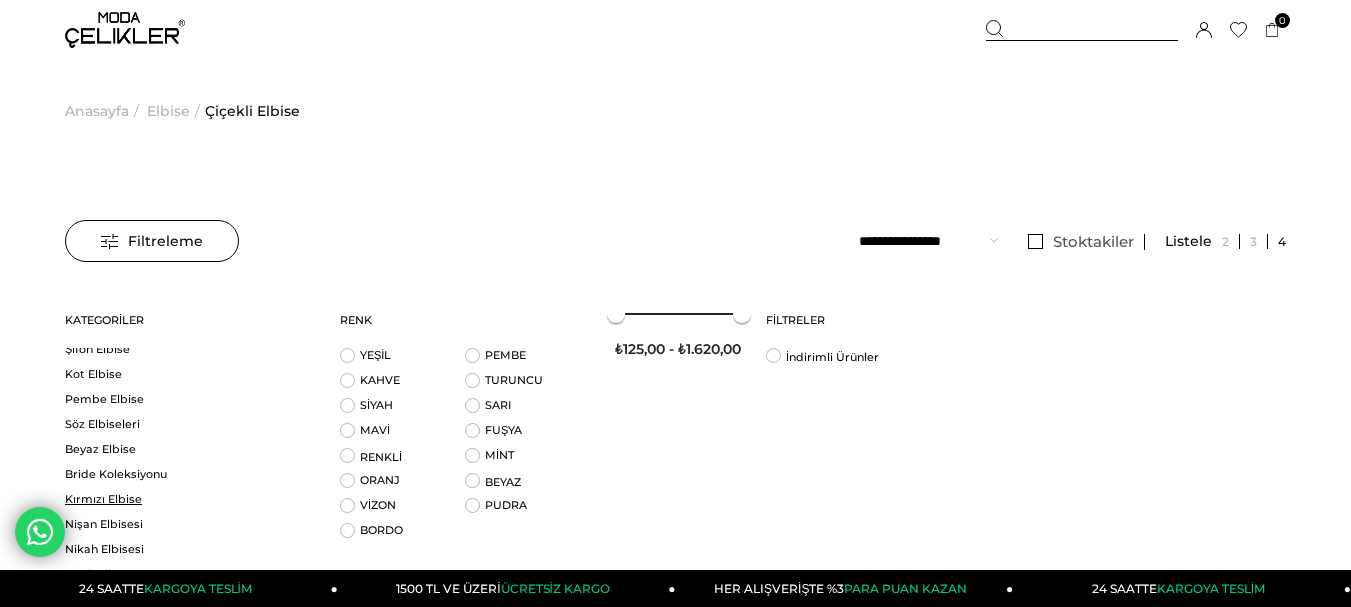 click on "Kırmızı Elbise" at bounding box center [190, 499] 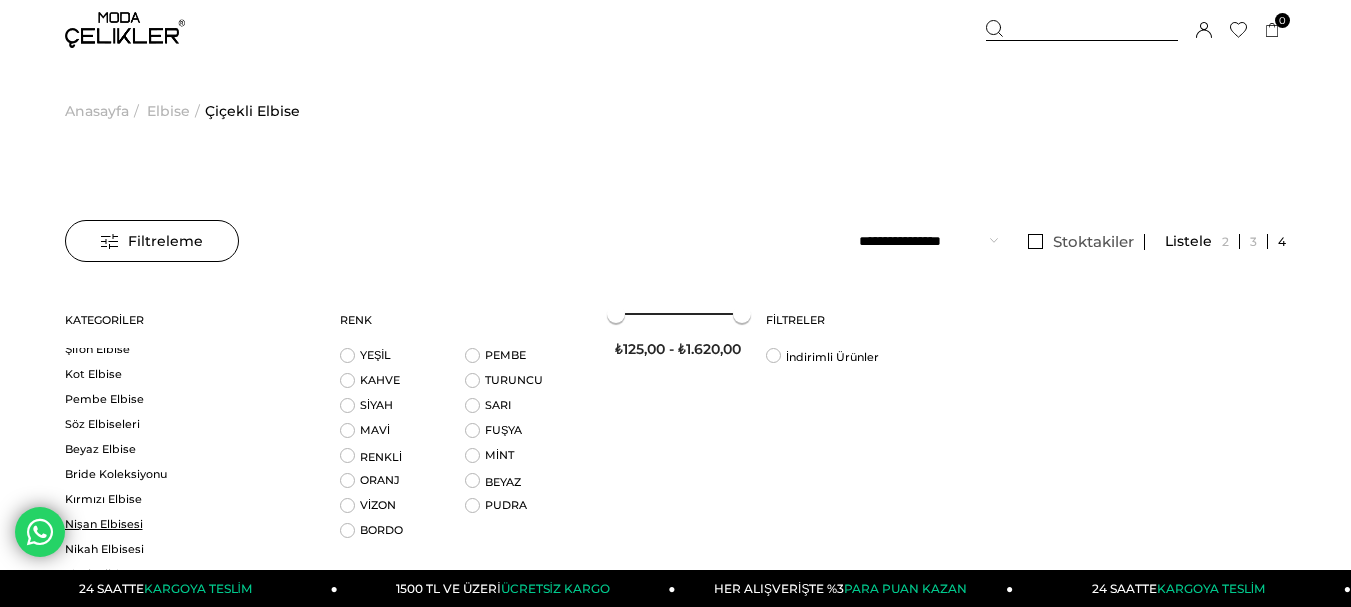click on "Nişan Elbisesi" at bounding box center (190, 524) 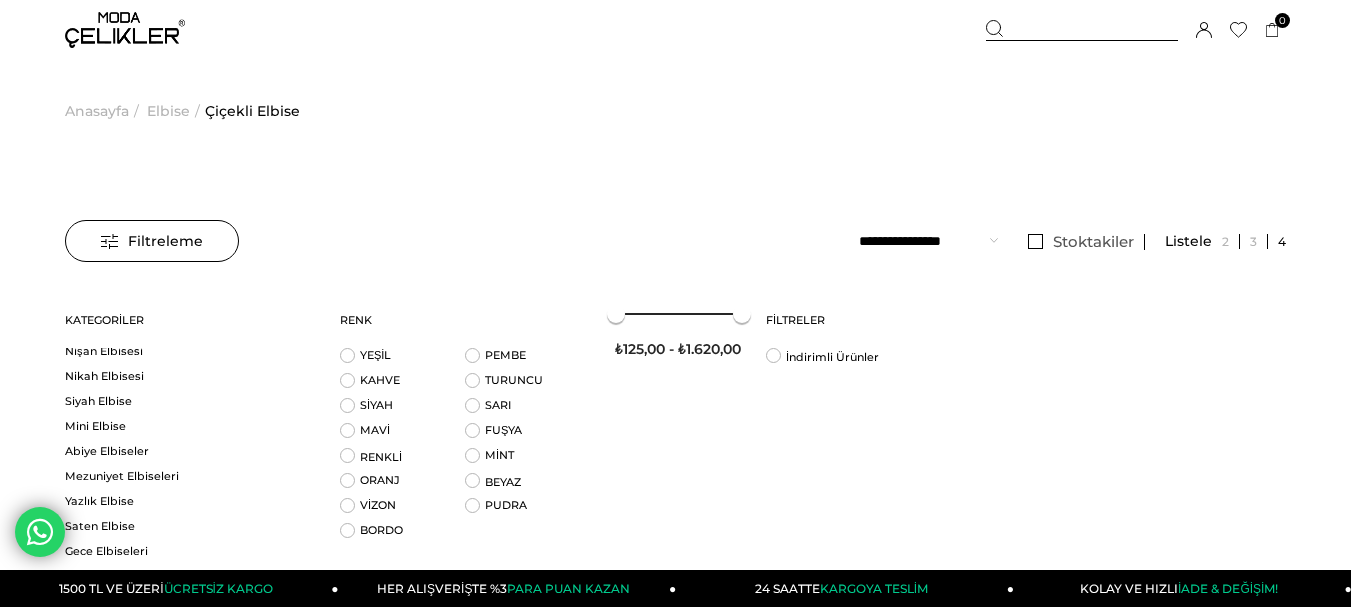 scroll, scrollTop: 1074, scrollLeft: 0, axis: vertical 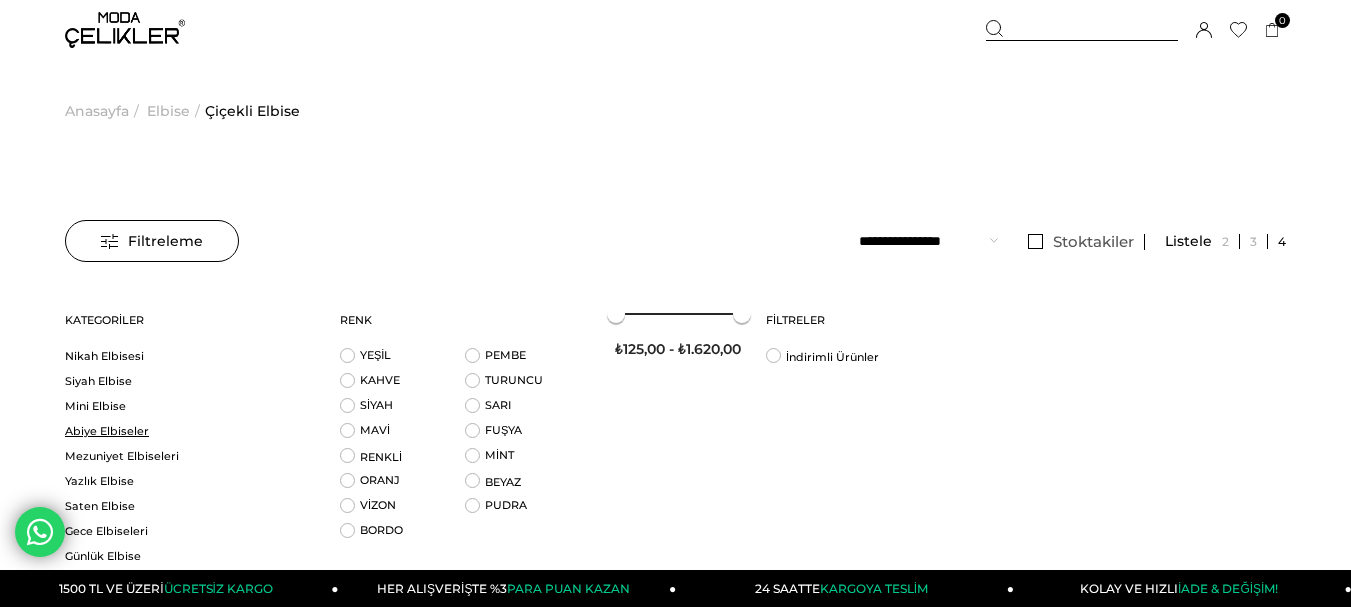 click on "Abiye Elbiseler" at bounding box center (190, 431) 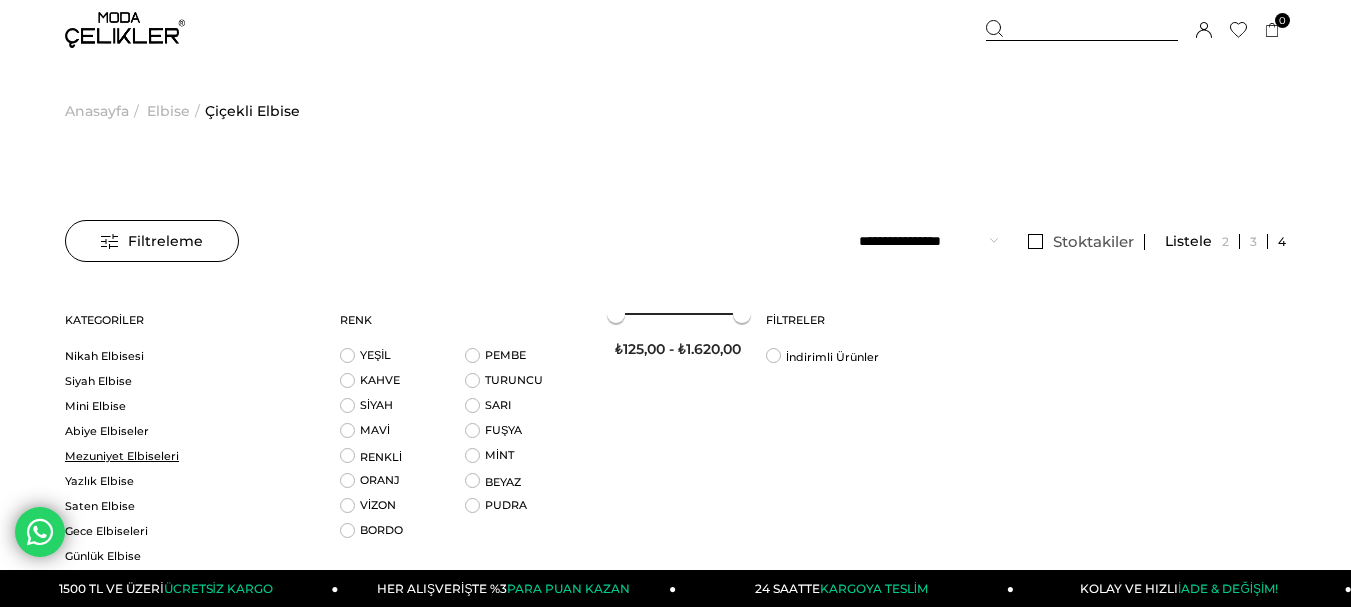 click on "Mezuniyet Elbiseleri" at bounding box center [190, 456] 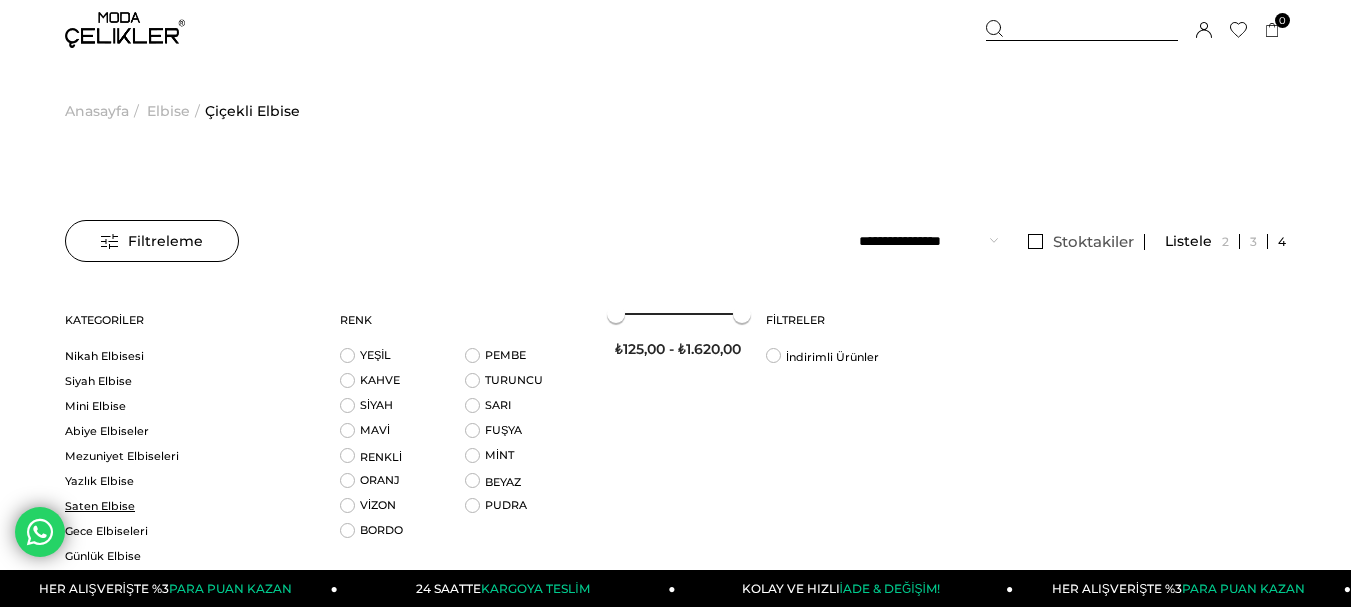 click on "Saten Elbise" at bounding box center [190, 506] 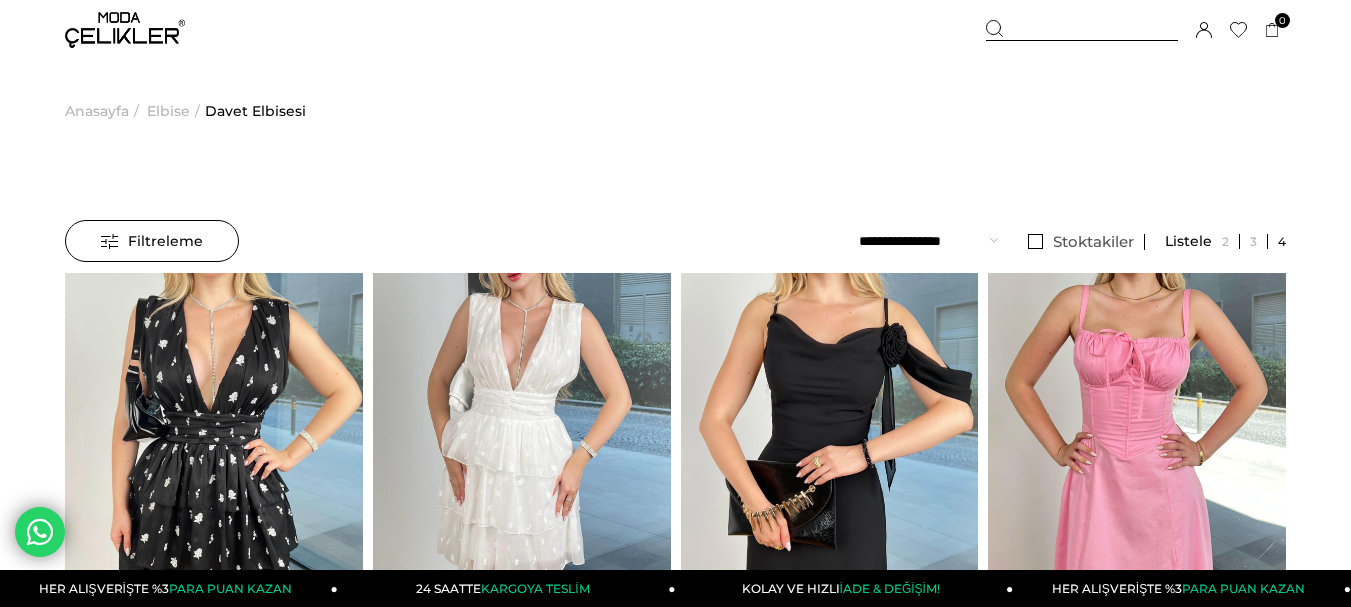 scroll, scrollTop: 0, scrollLeft: 0, axis: both 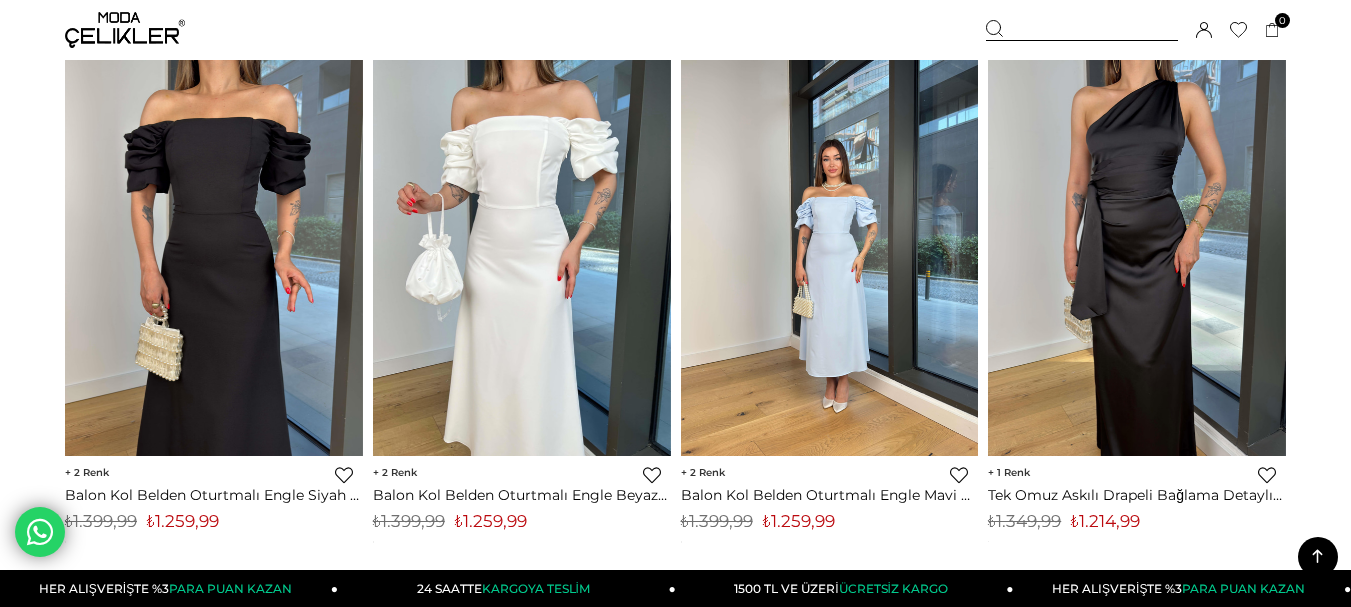 click at bounding box center [830, 258] 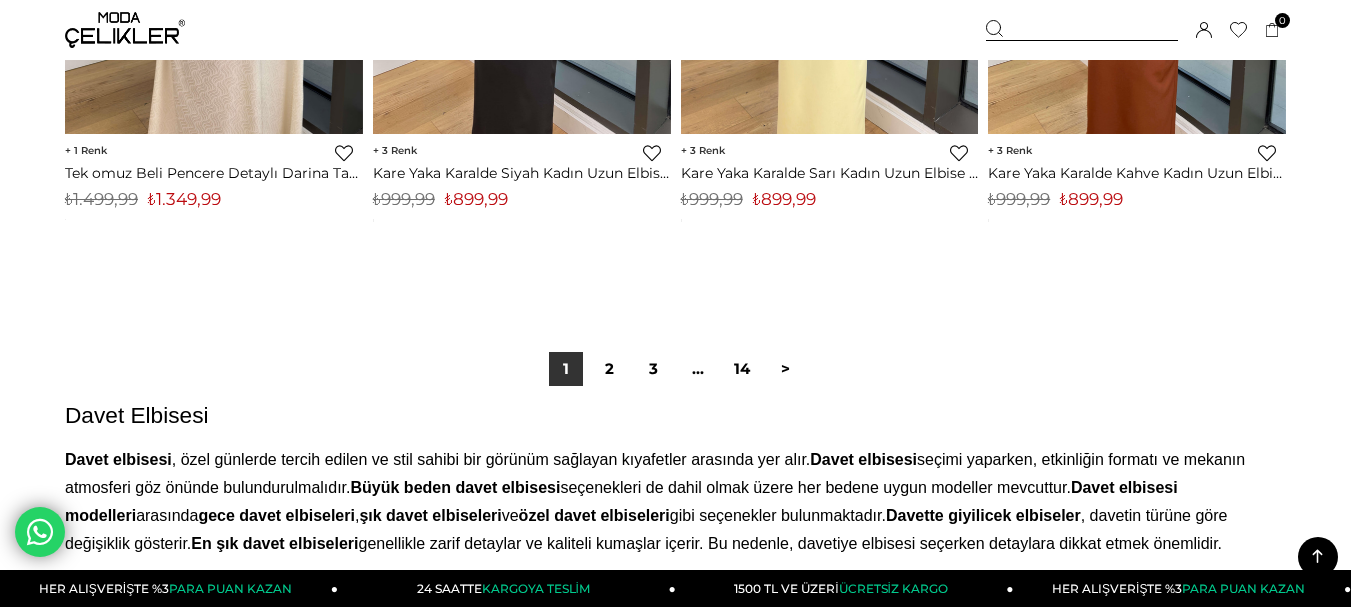 scroll, scrollTop: 11280, scrollLeft: 0, axis: vertical 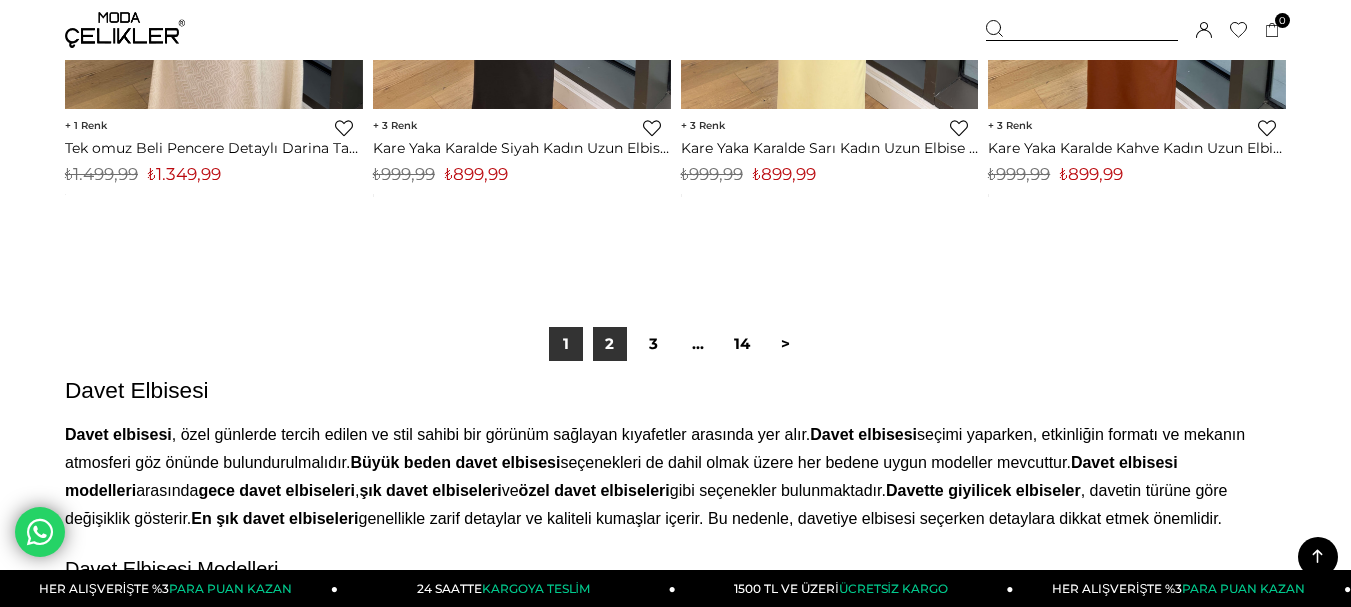 click on "2" at bounding box center (610, 344) 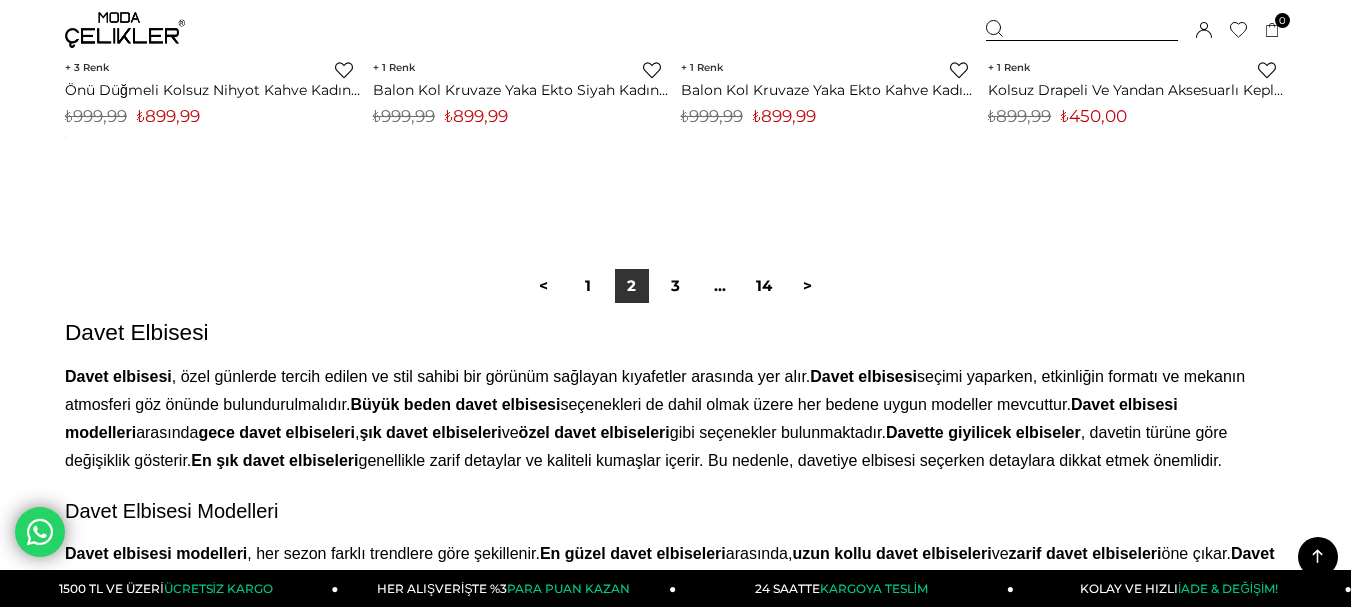 scroll, scrollTop: 11400, scrollLeft: 0, axis: vertical 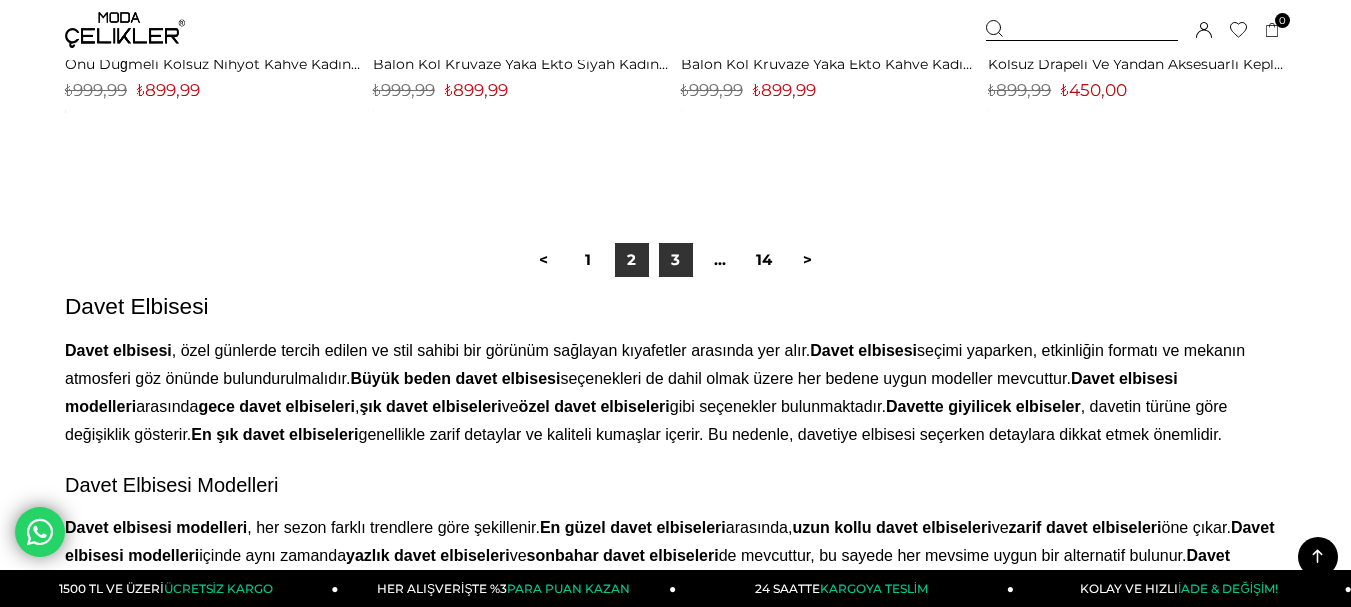 click on "3" at bounding box center [676, 260] 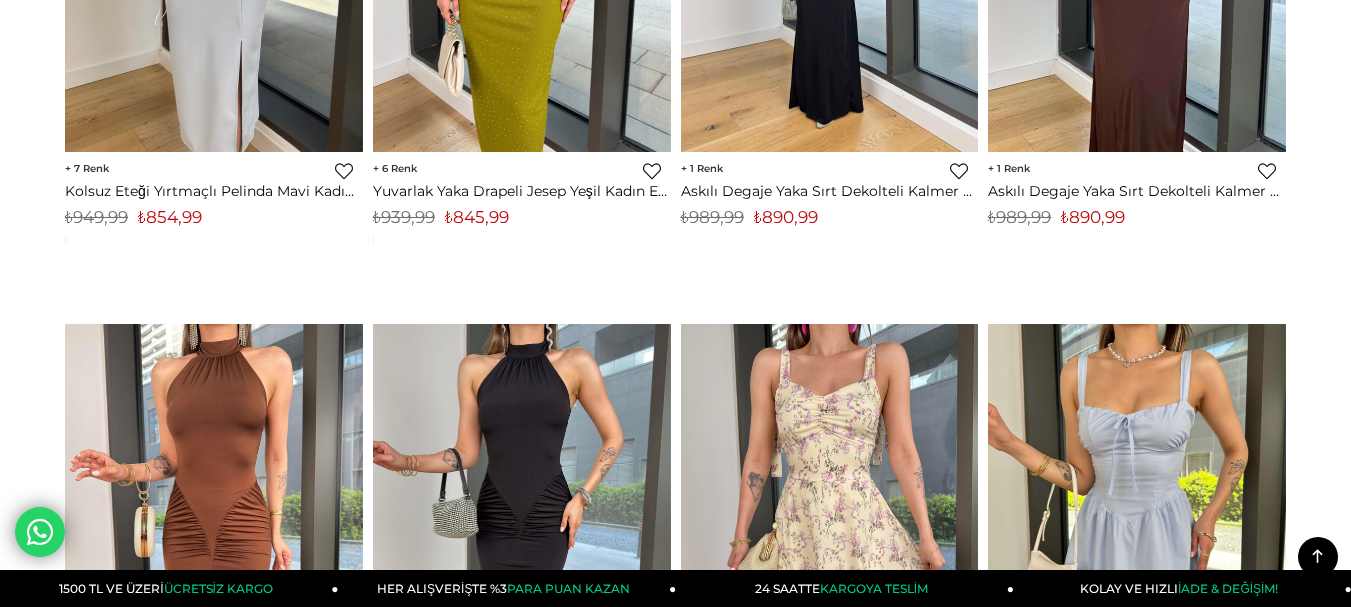 scroll, scrollTop: 0, scrollLeft: 0, axis: both 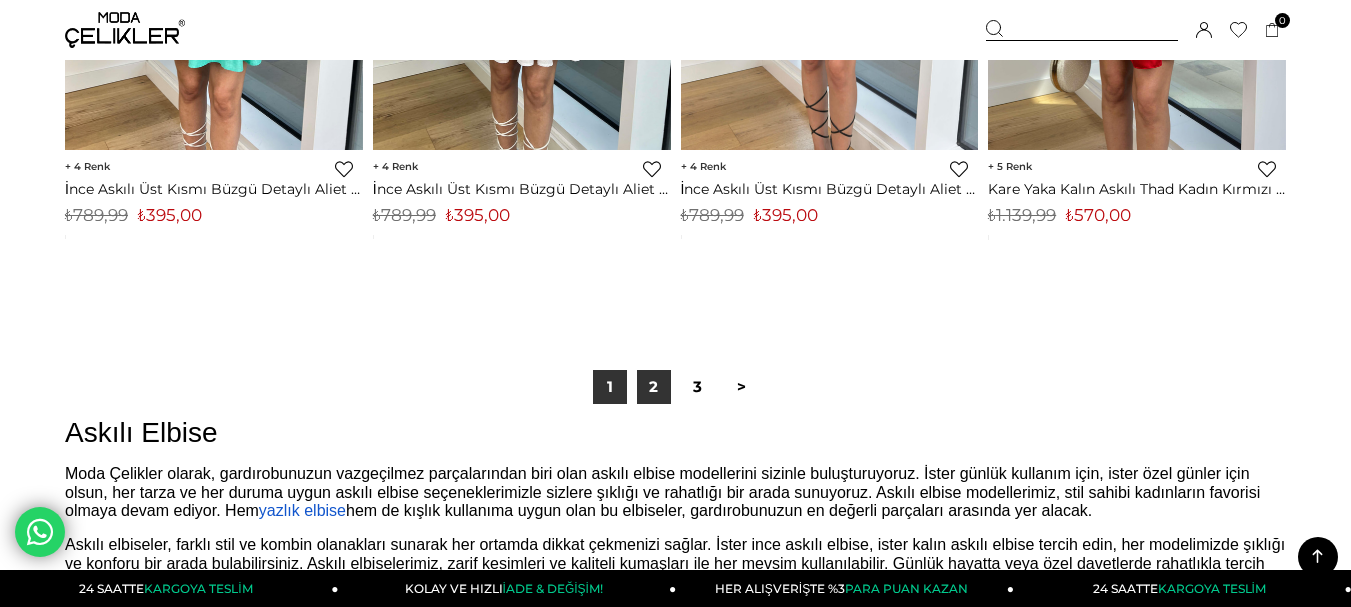 click on "2" at bounding box center [654, 387] 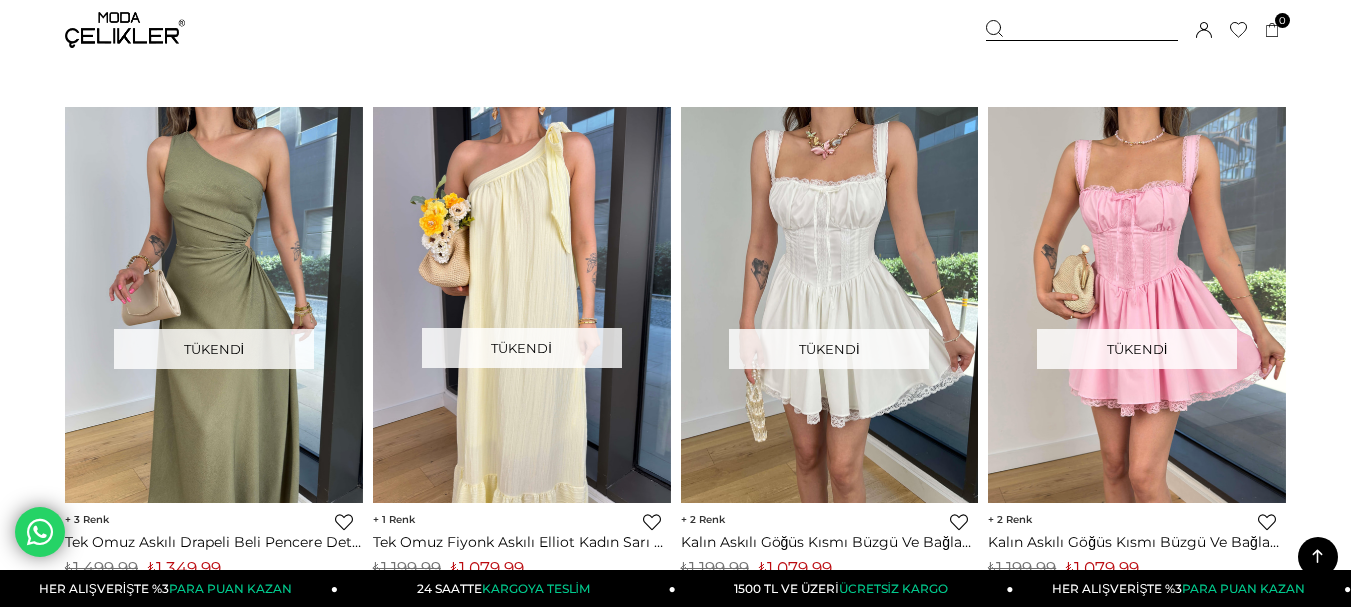 scroll, scrollTop: 1520, scrollLeft: 0, axis: vertical 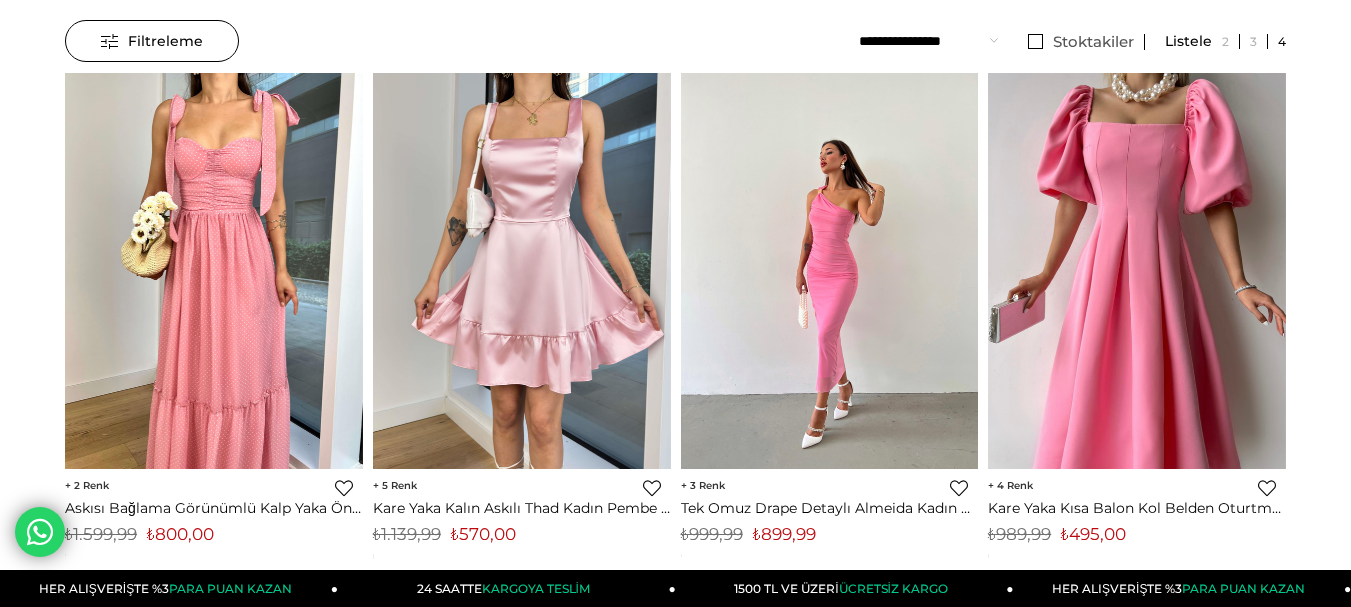 click at bounding box center (830, 271) 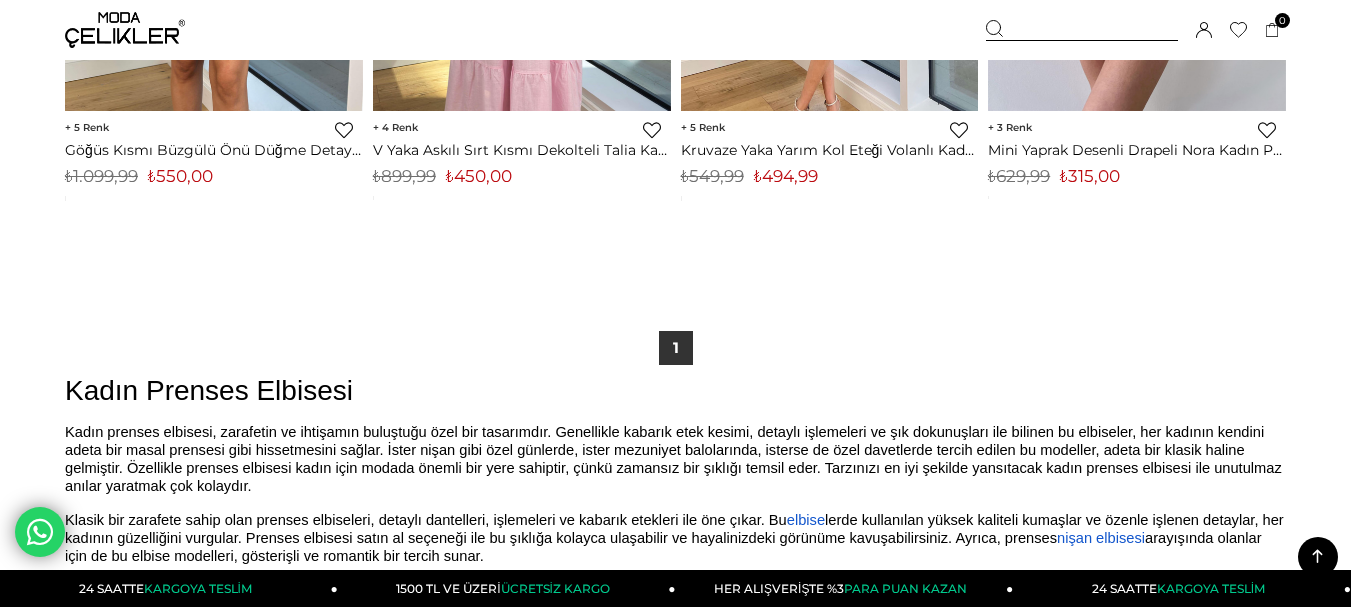 scroll, scrollTop: 2320, scrollLeft: 0, axis: vertical 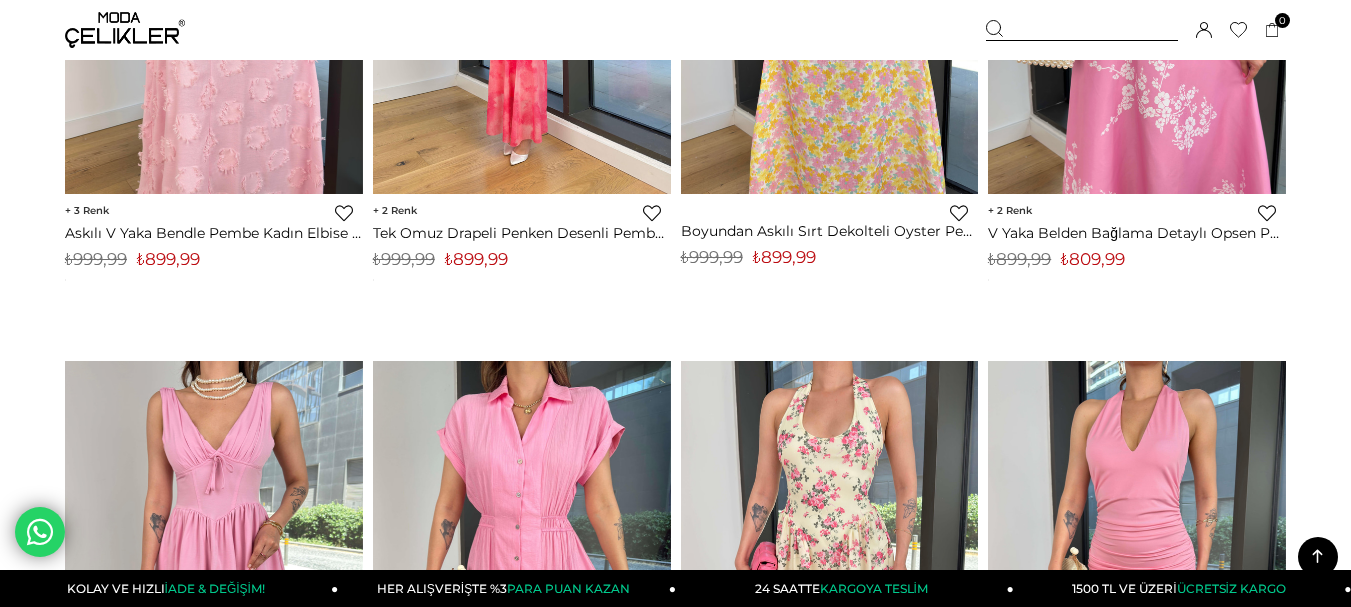 click at bounding box center (522, -4) 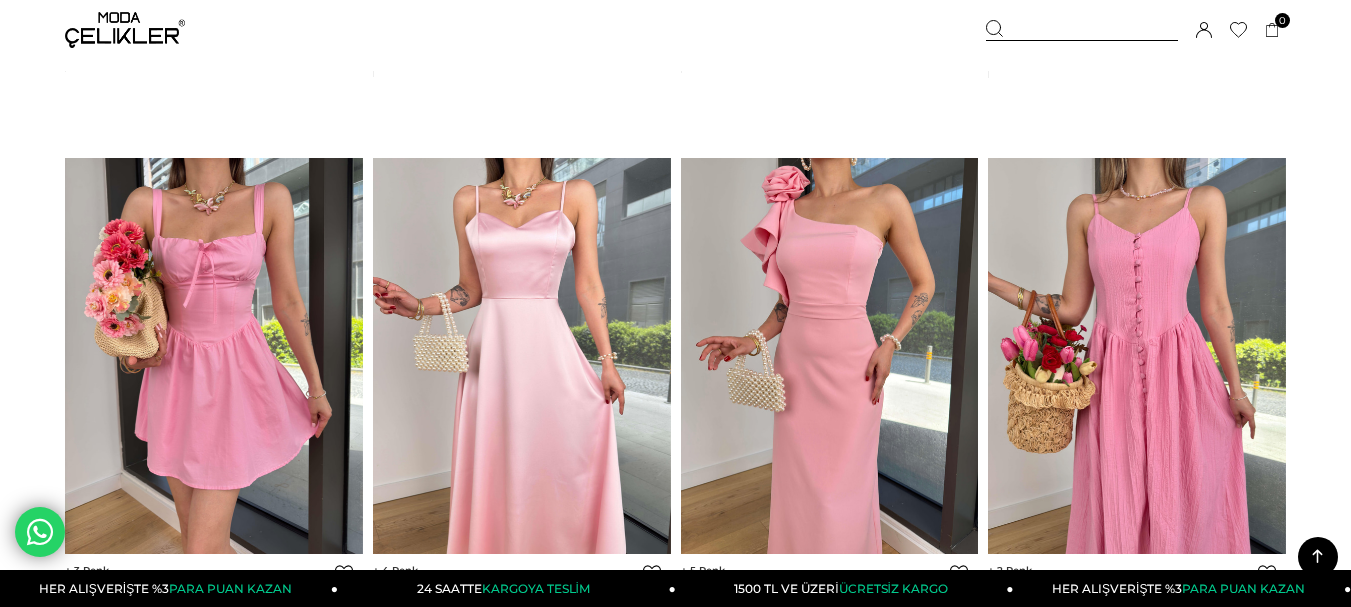 scroll, scrollTop: 3080, scrollLeft: 0, axis: vertical 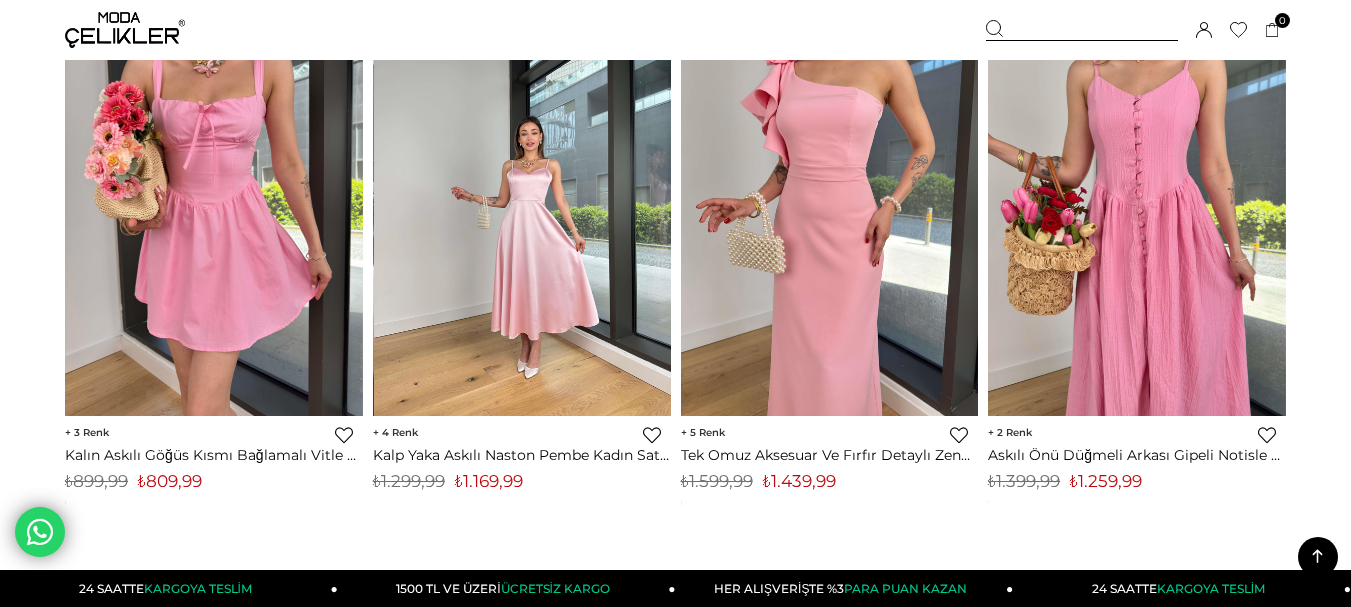 click at bounding box center [523, 218] 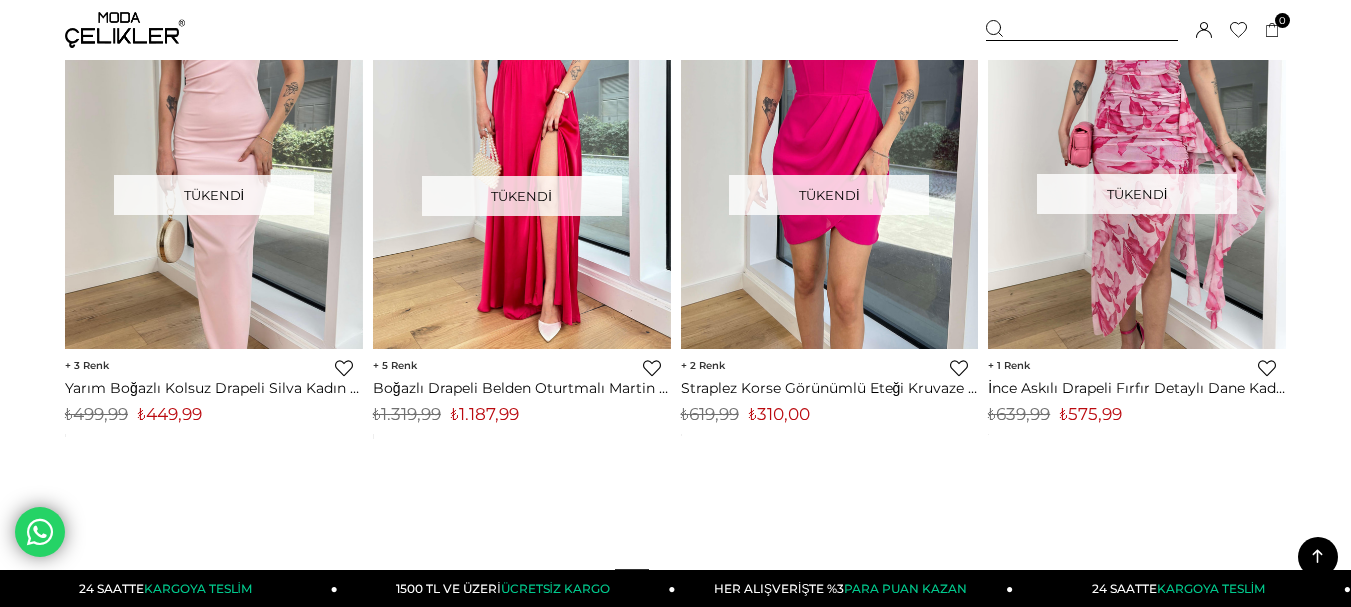 scroll, scrollTop: 11080, scrollLeft: 0, axis: vertical 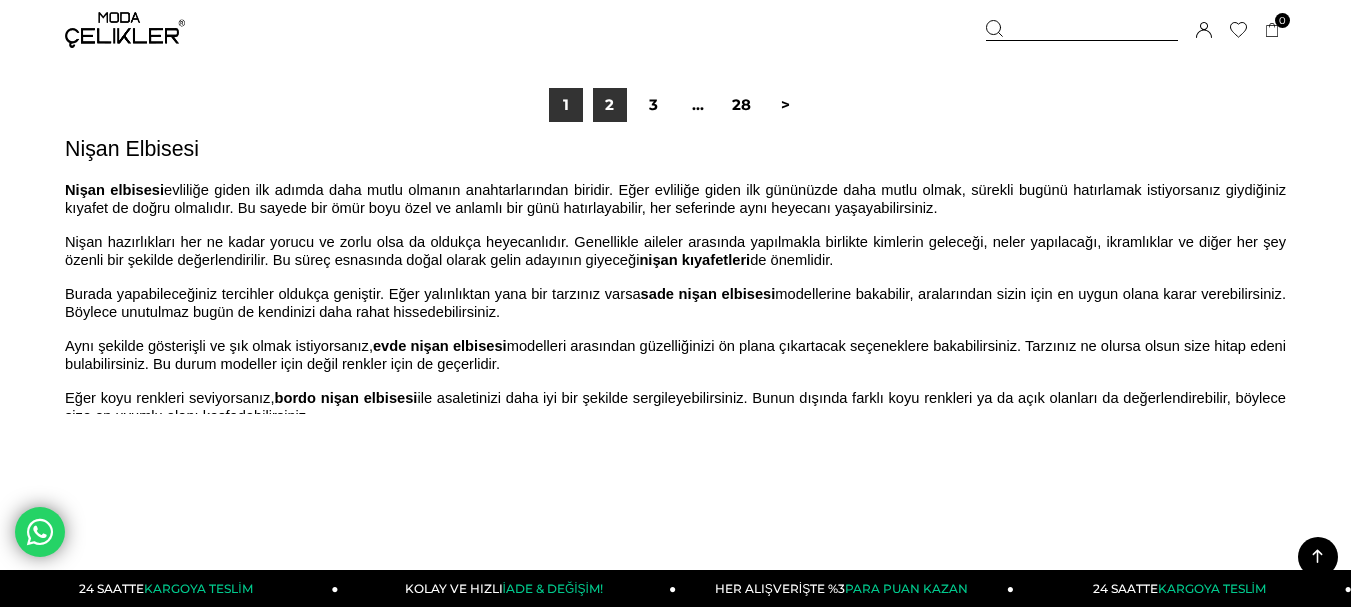 click on "2" at bounding box center (610, 105) 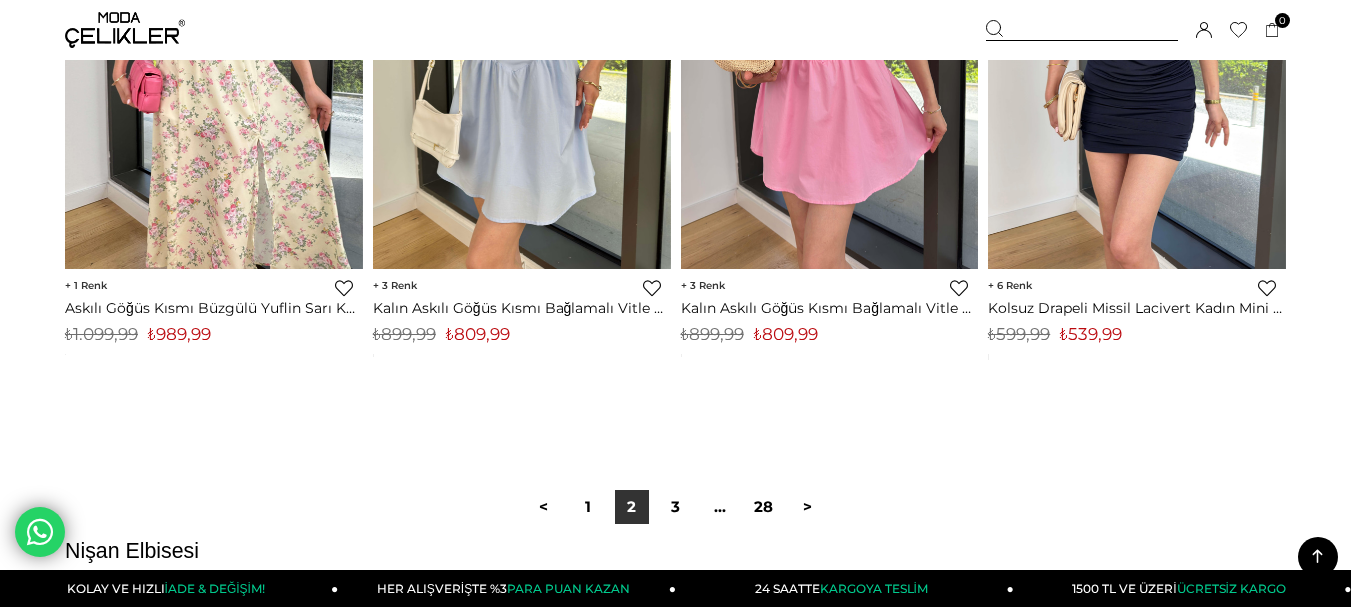 scroll, scrollTop: 11160, scrollLeft: 0, axis: vertical 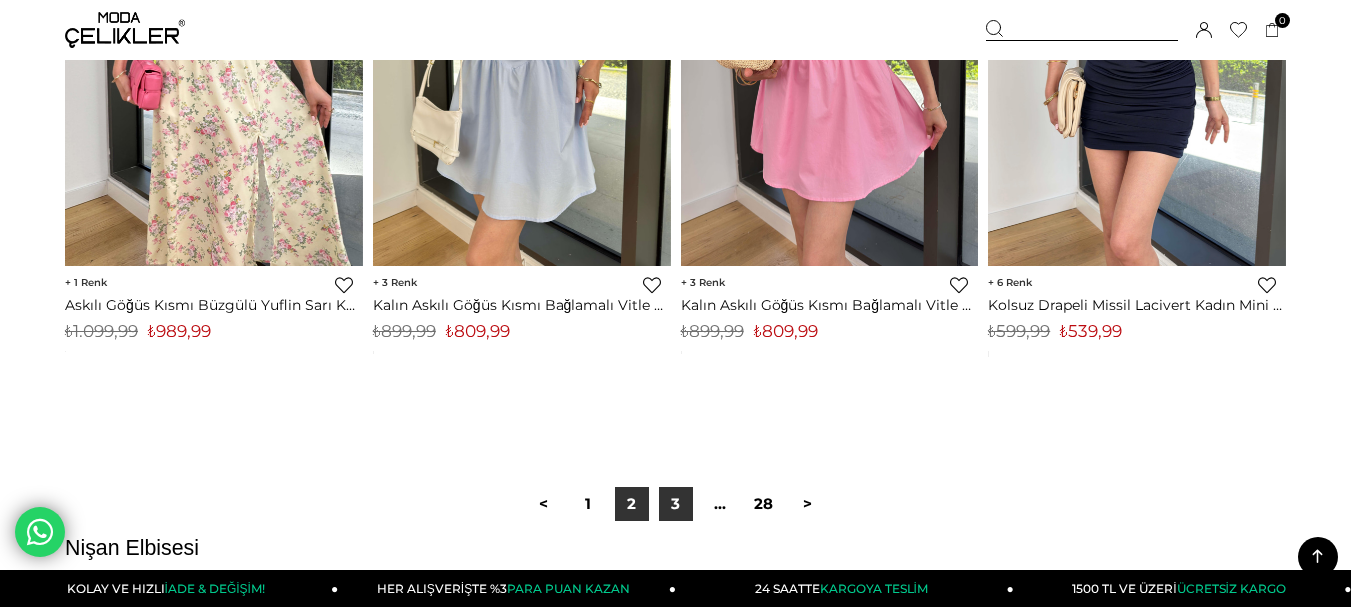 click on "3" at bounding box center (676, 504) 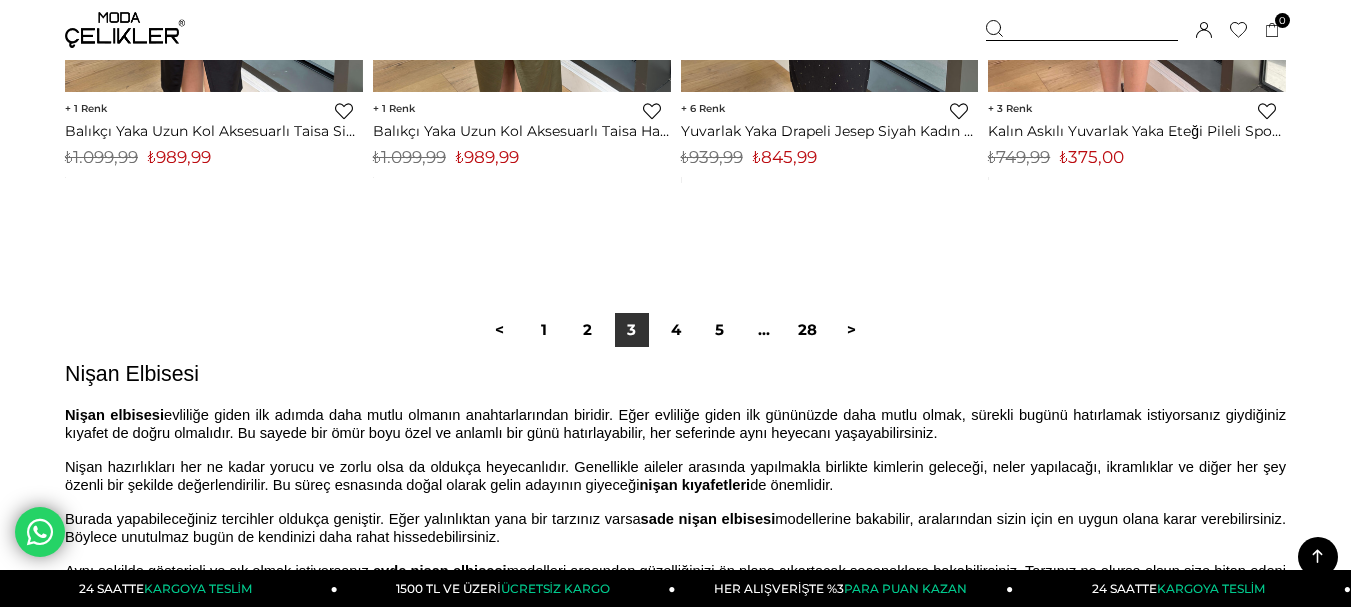 scroll, scrollTop: 11440, scrollLeft: 0, axis: vertical 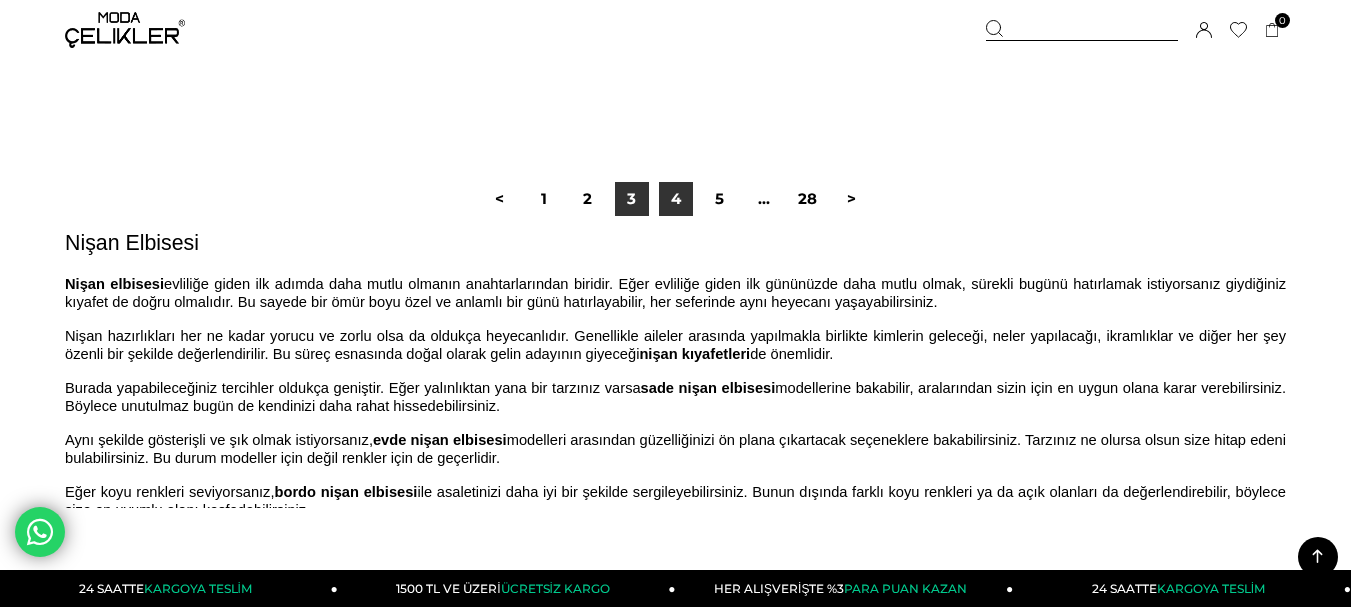 click on "4" at bounding box center (676, 199) 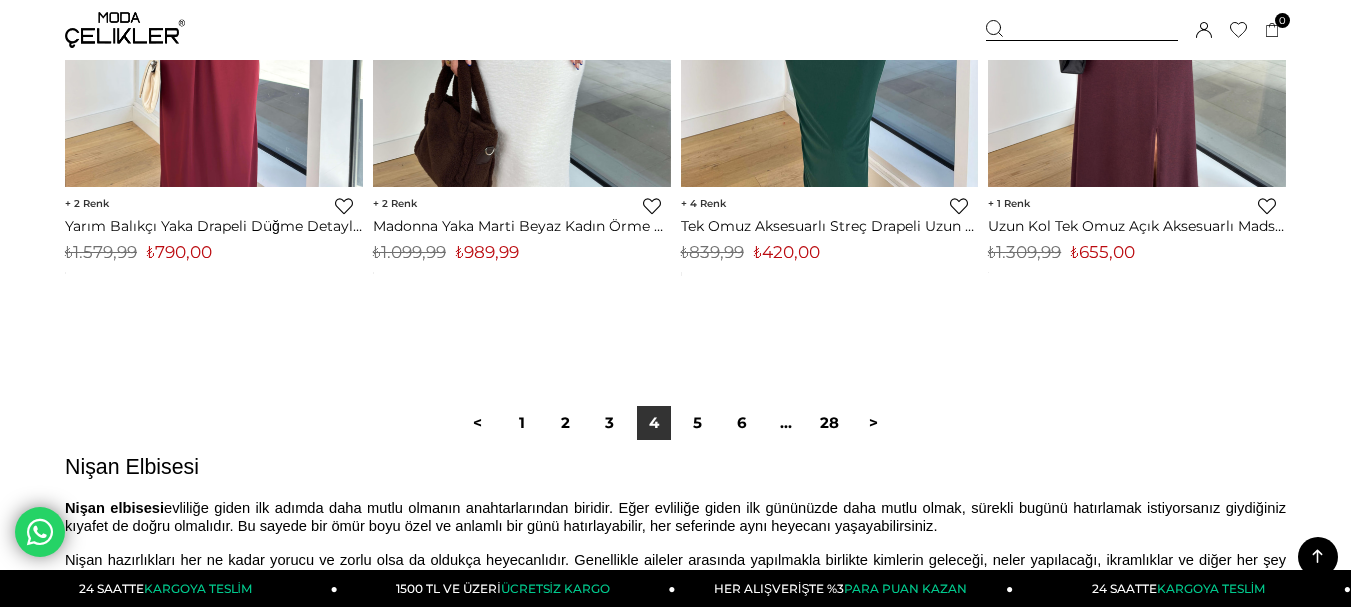 scroll, scrollTop: 11280, scrollLeft: 0, axis: vertical 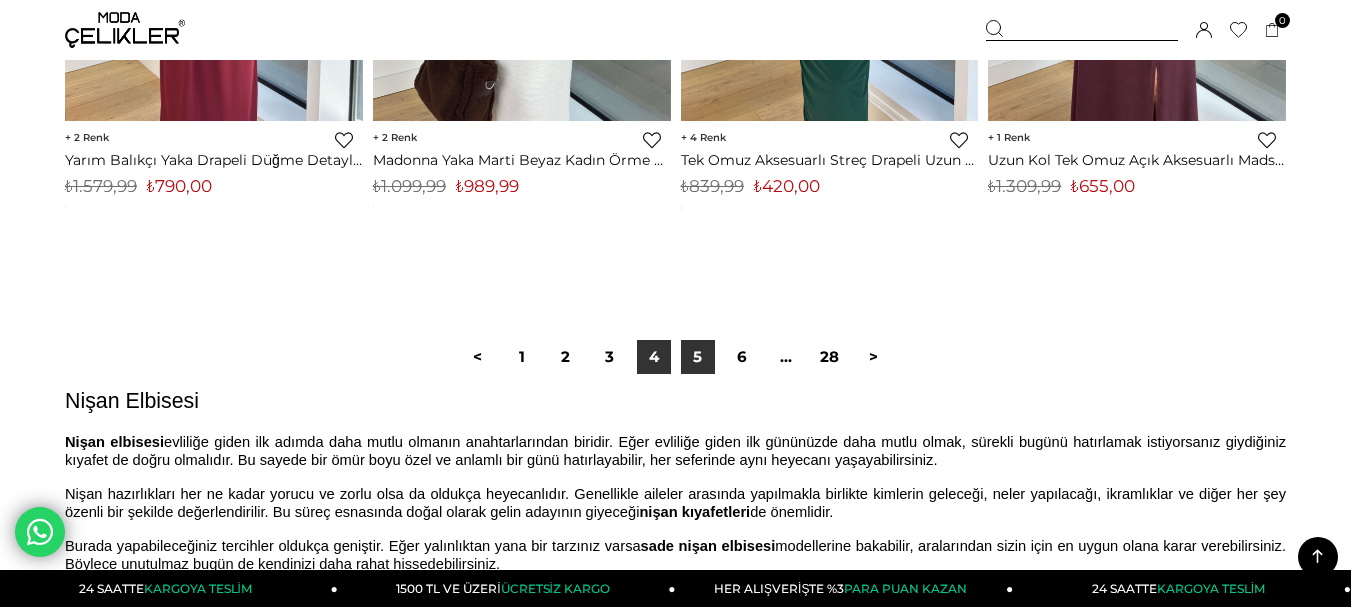 click on "5" at bounding box center [698, 357] 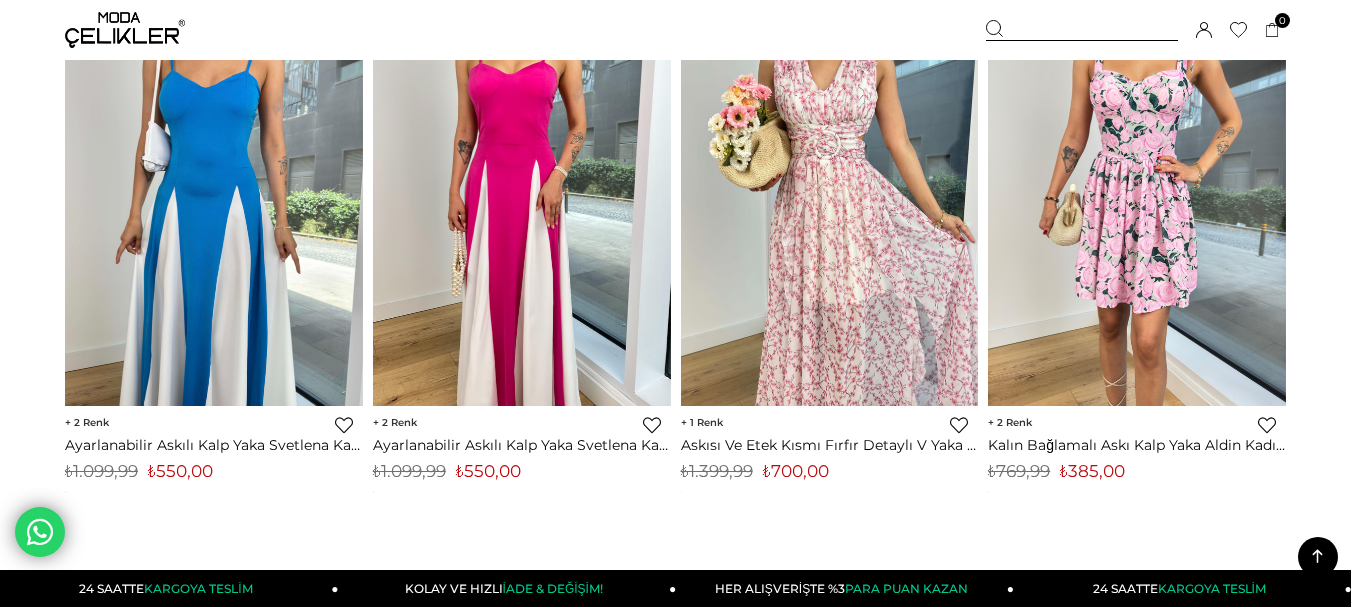 scroll, scrollTop: 4200, scrollLeft: 0, axis: vertical 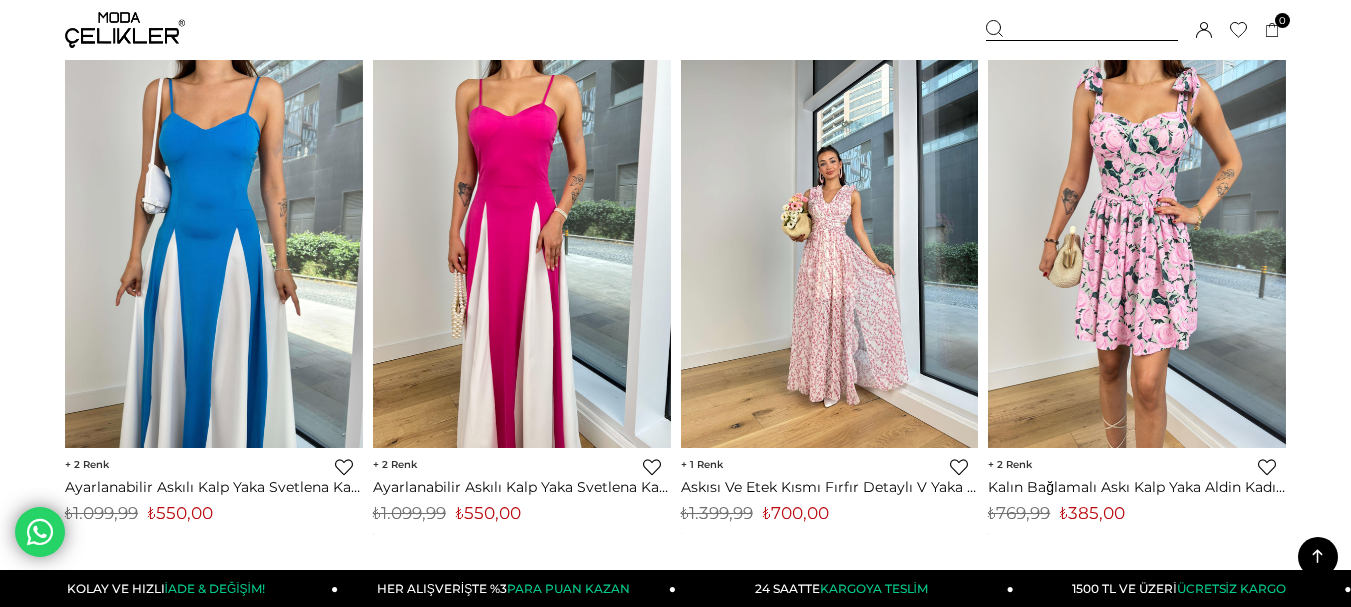 click at bounding box center (830, 250) 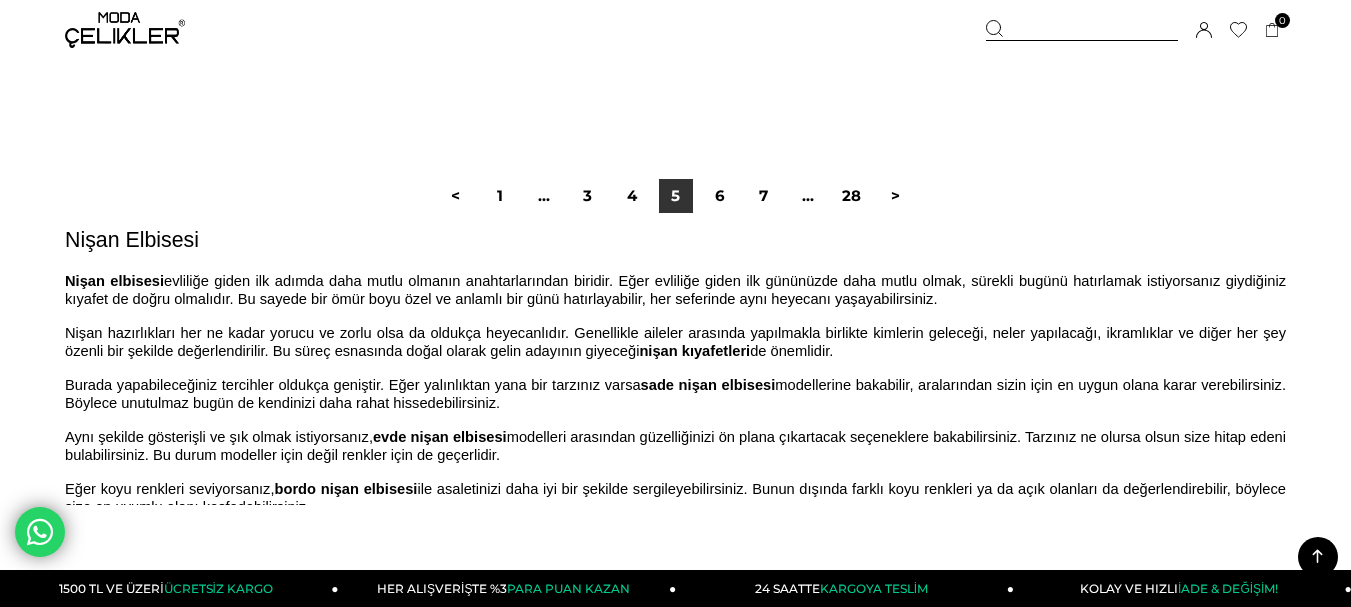 scroll, scrollTop: 11640, scrollLeft: 0, axis: vertical 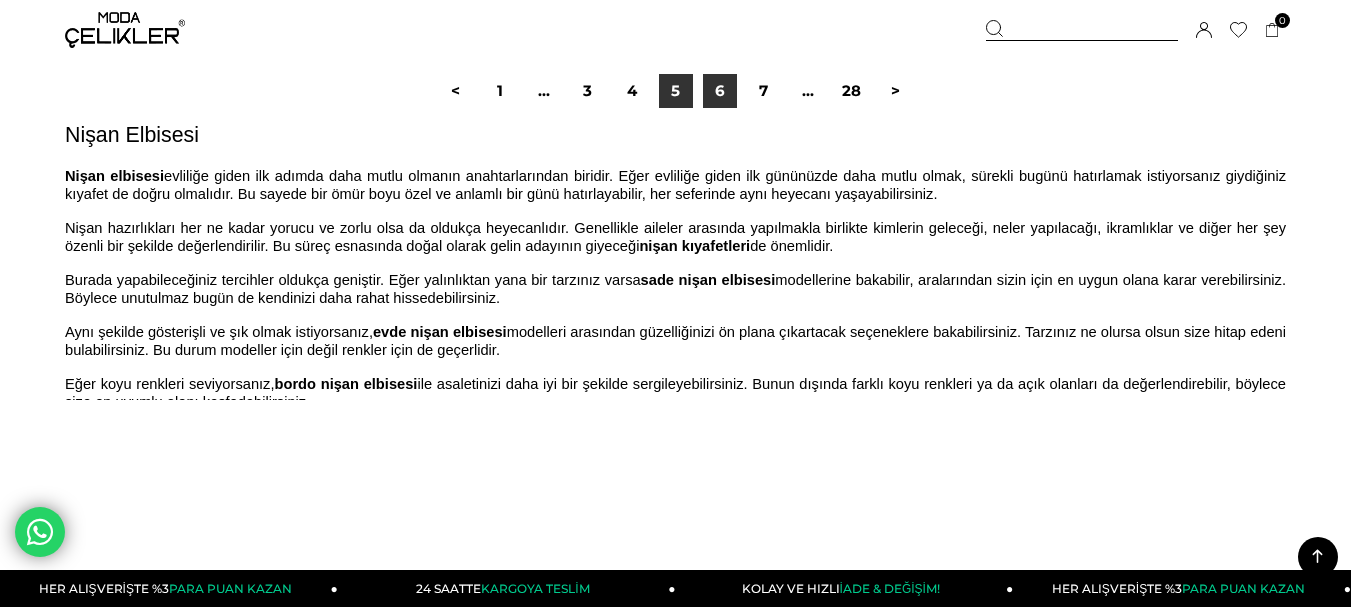 click on "6" at bounding box center (720, 91) 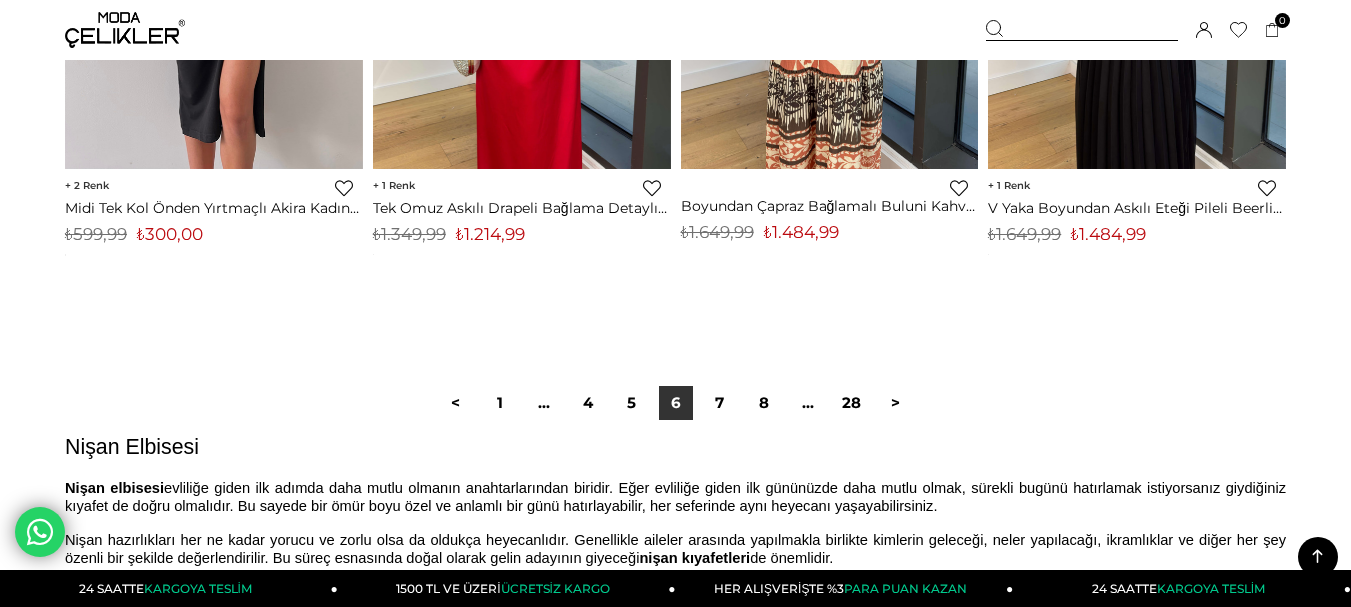 scroll, scrollTop: 11480, scrollLeft: 0, axis: vertical 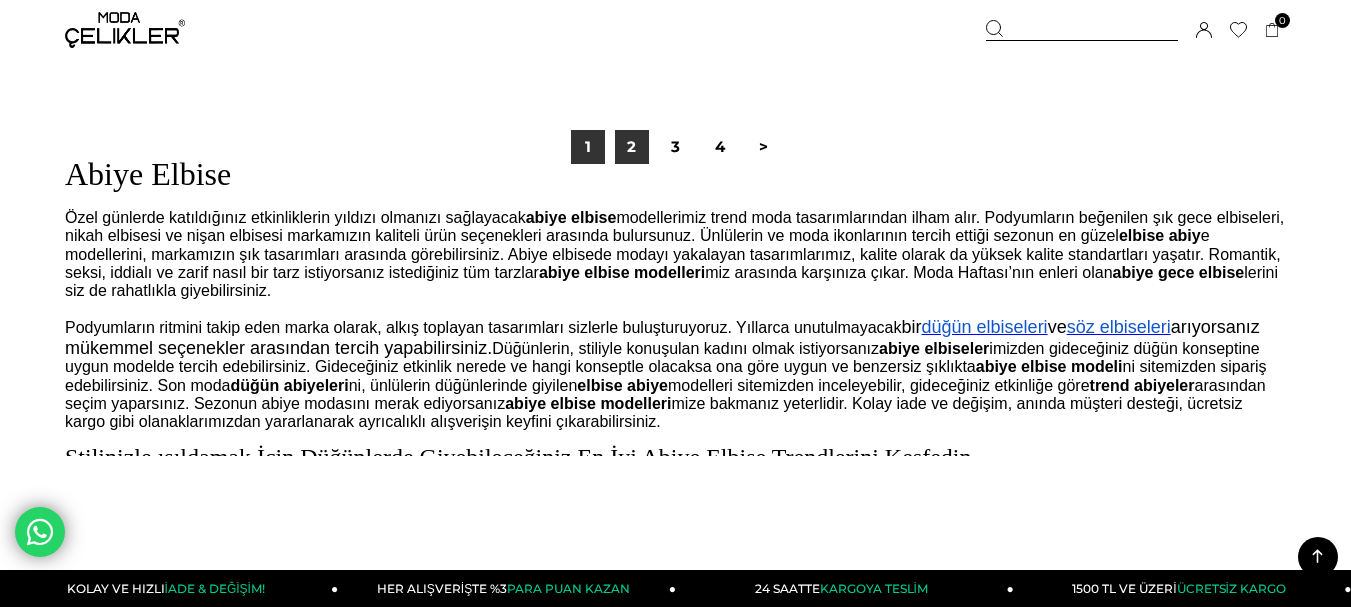 click on "2" at bounding box center [632, 147] 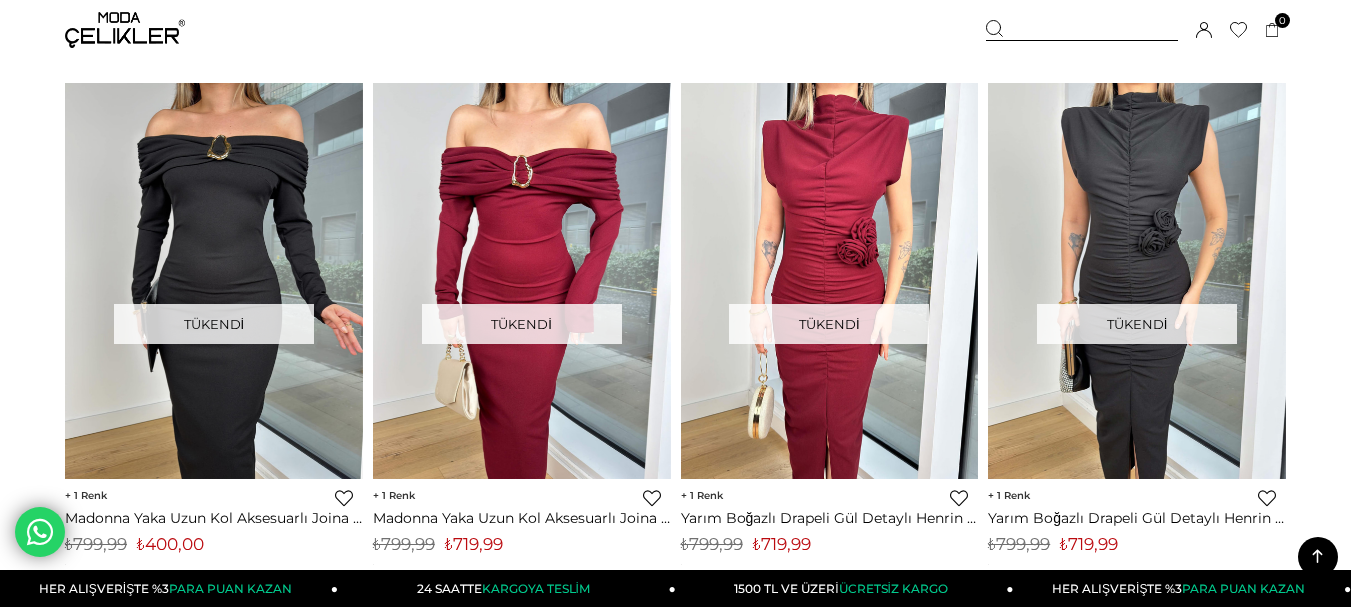 scroll, scrollTop: 800, scrollLeft: 0, axis: vertical 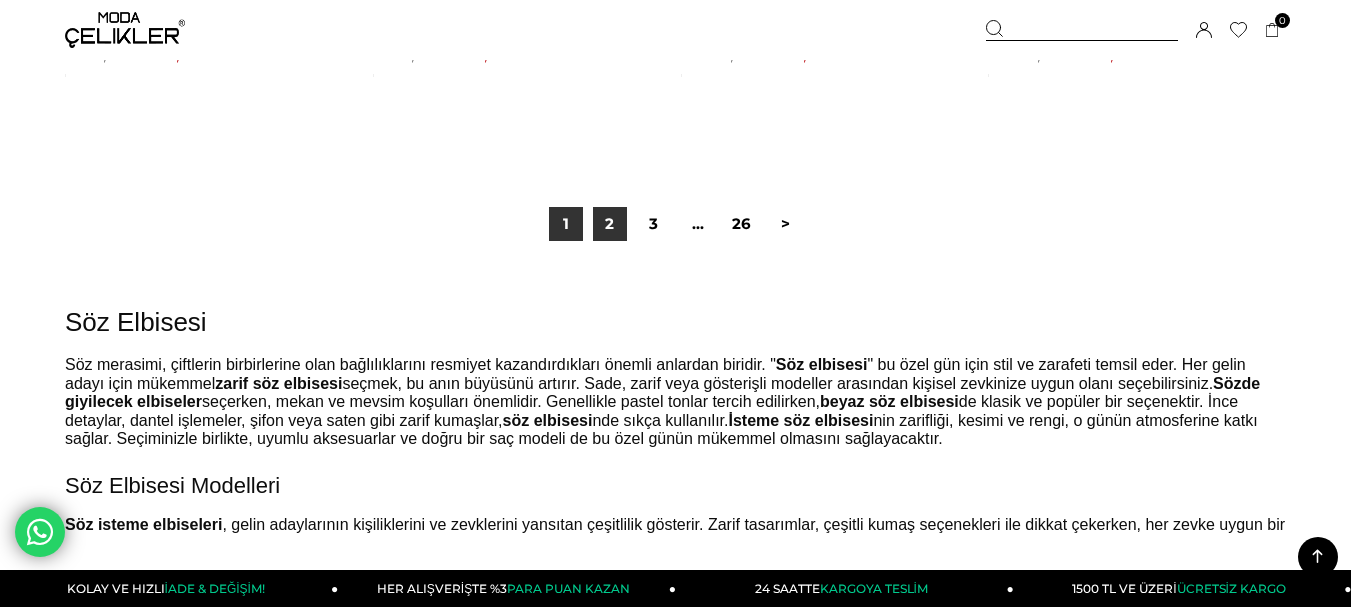 click on "2" at bounding box center (610, 224) 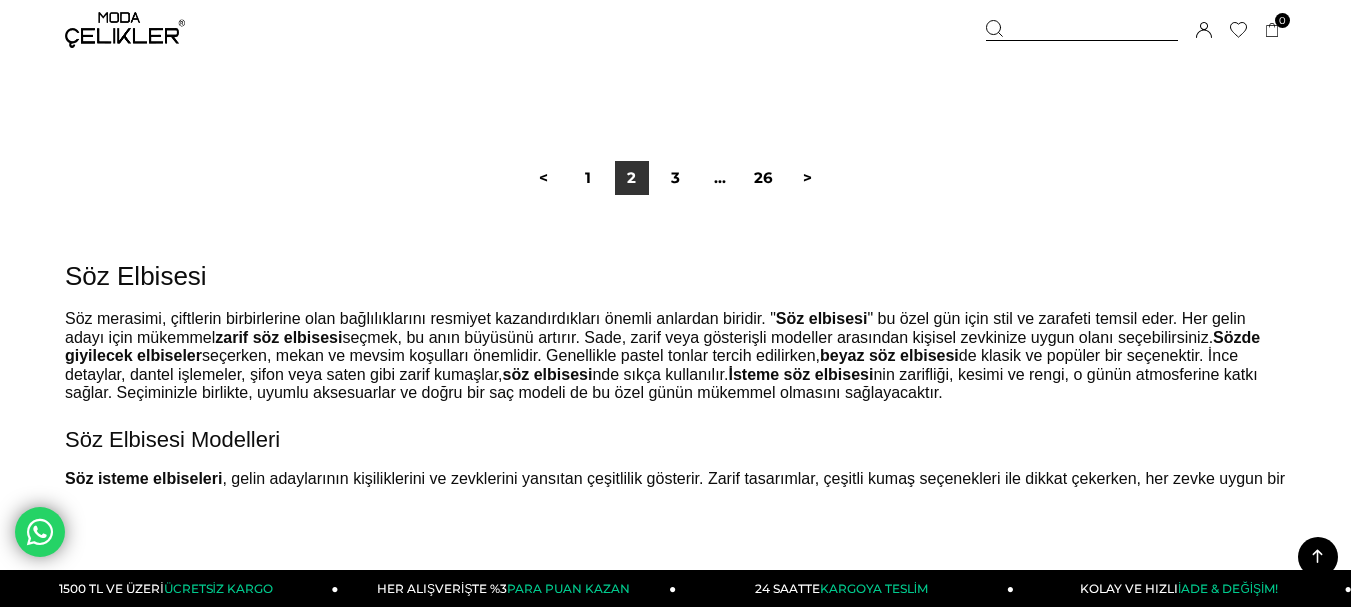 scroll, scrollTop: 11480, scrollLeft: 0, axis: vertical 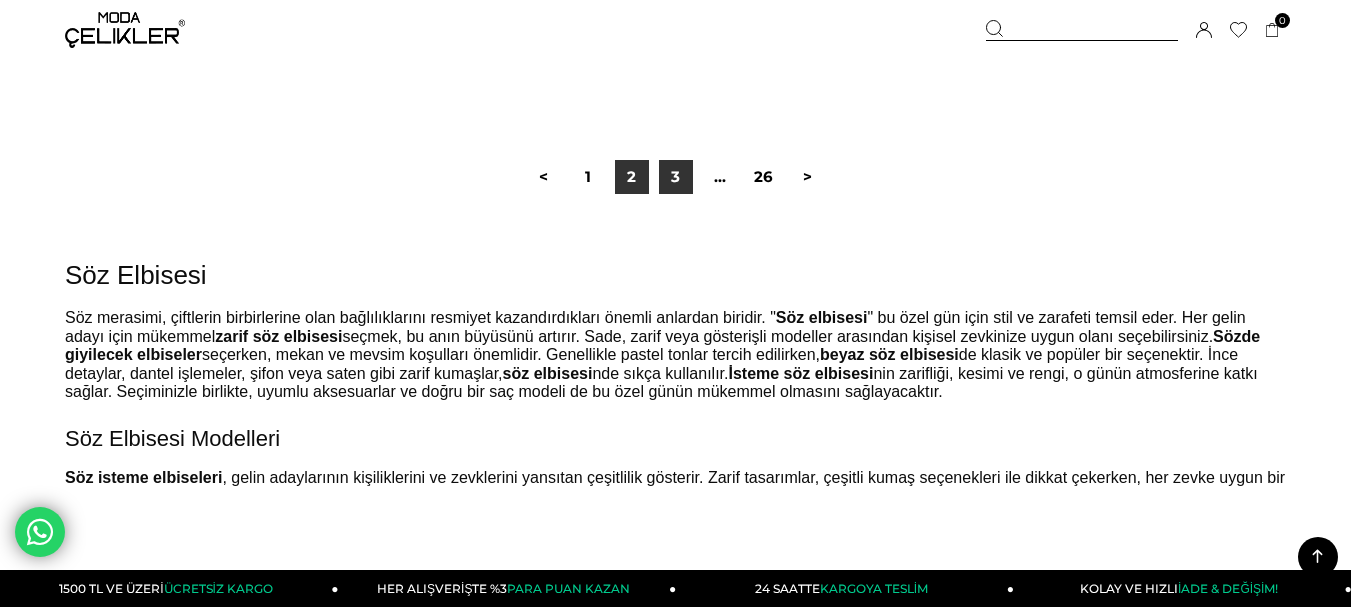 click on "3" at bounding box center (676, 177) 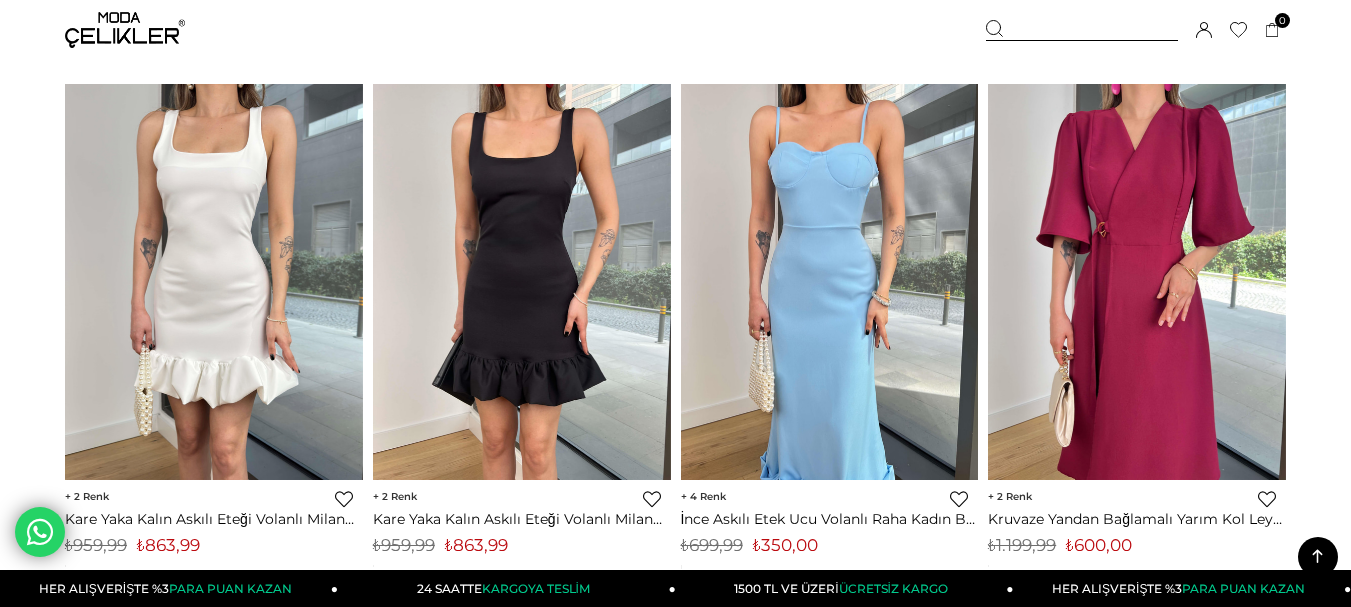 scroll, scrollTop: 5320, scrollLeft: 0, axis: vertical 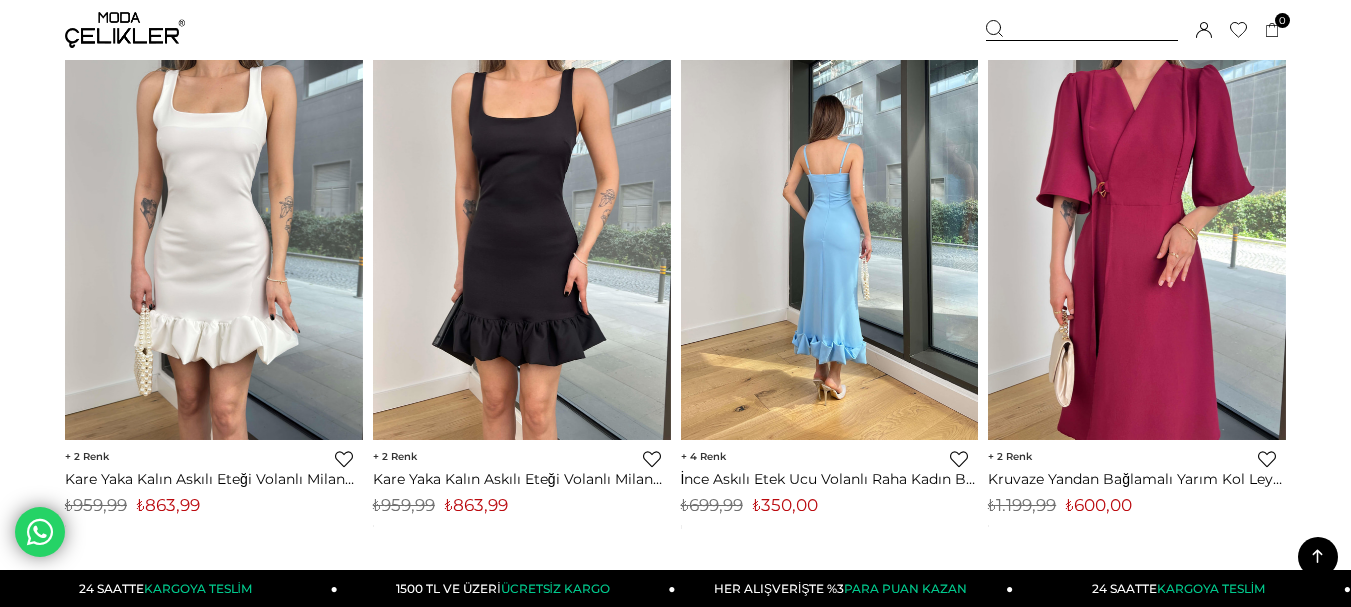 click at bounding box center (830, 242) 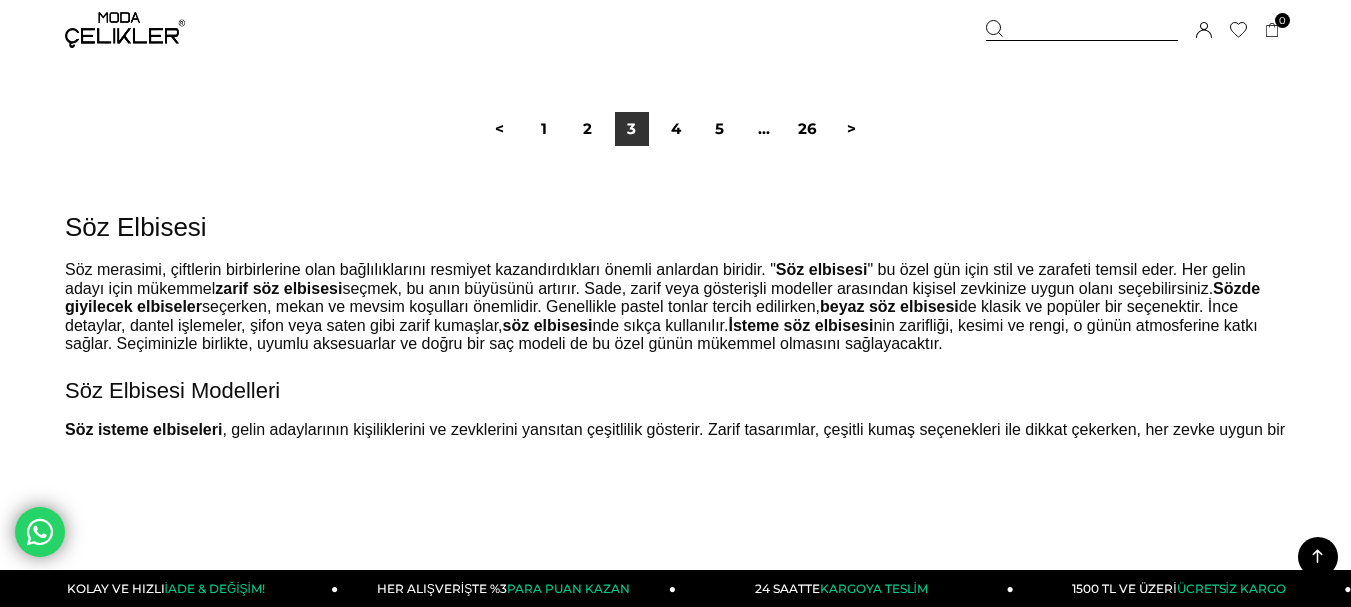 scroll, scrollTop: 11520, scrollLeft: 0, axis: vertical 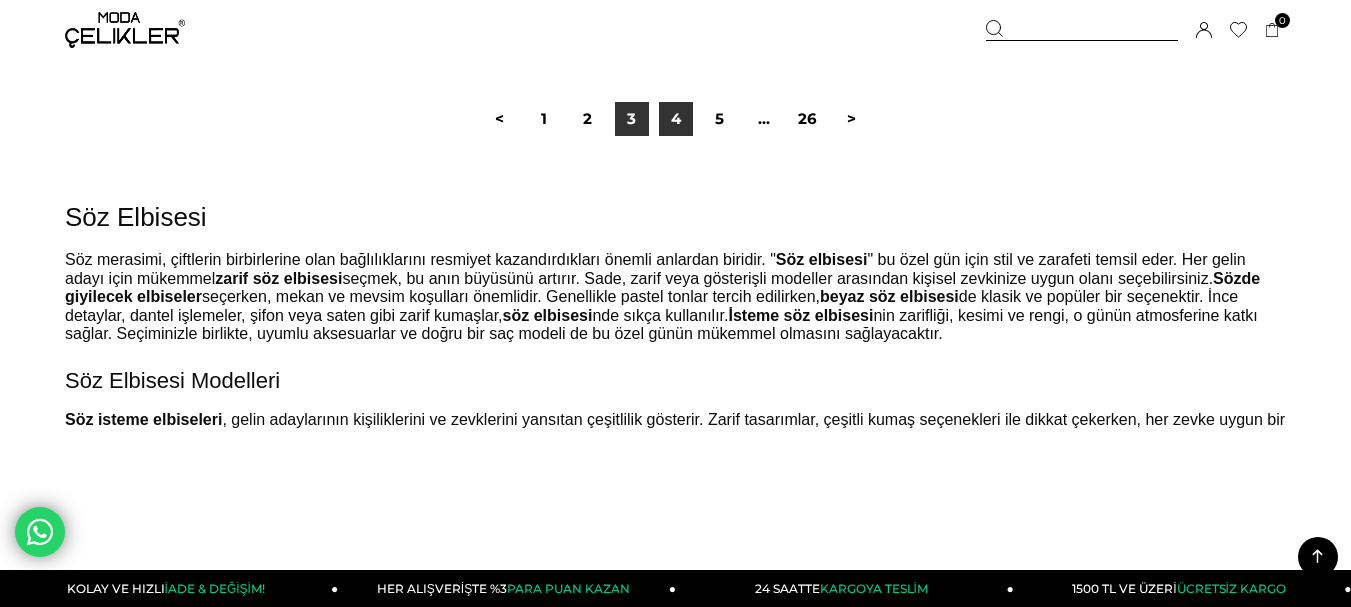 click on "4" at bounding box center (676, 119) 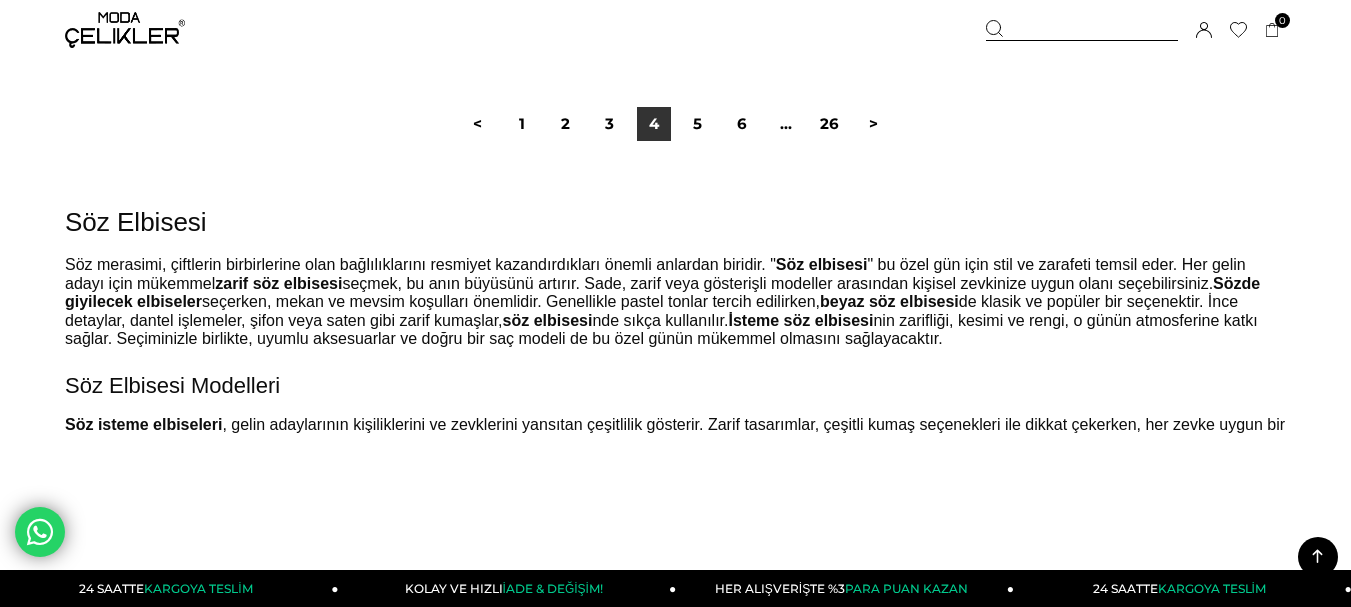 scroll, scrollTop: 11560, scrollLeft: 0, axis: vertical 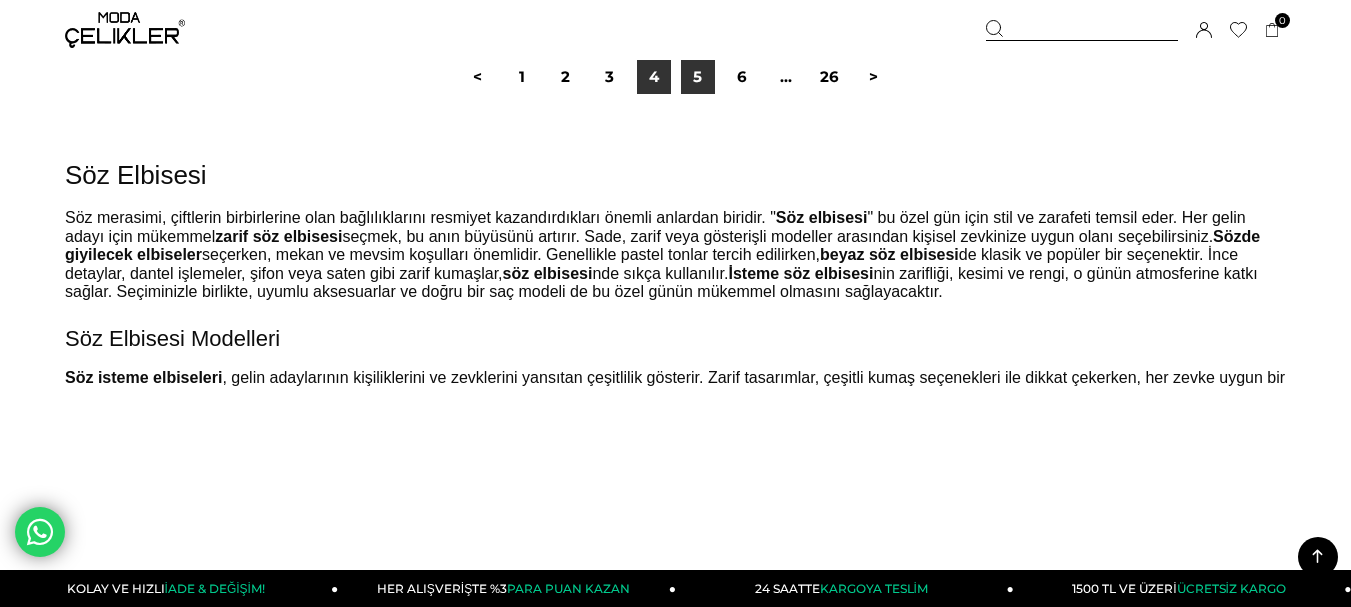 click on "5" at bounding box center (698, 77) 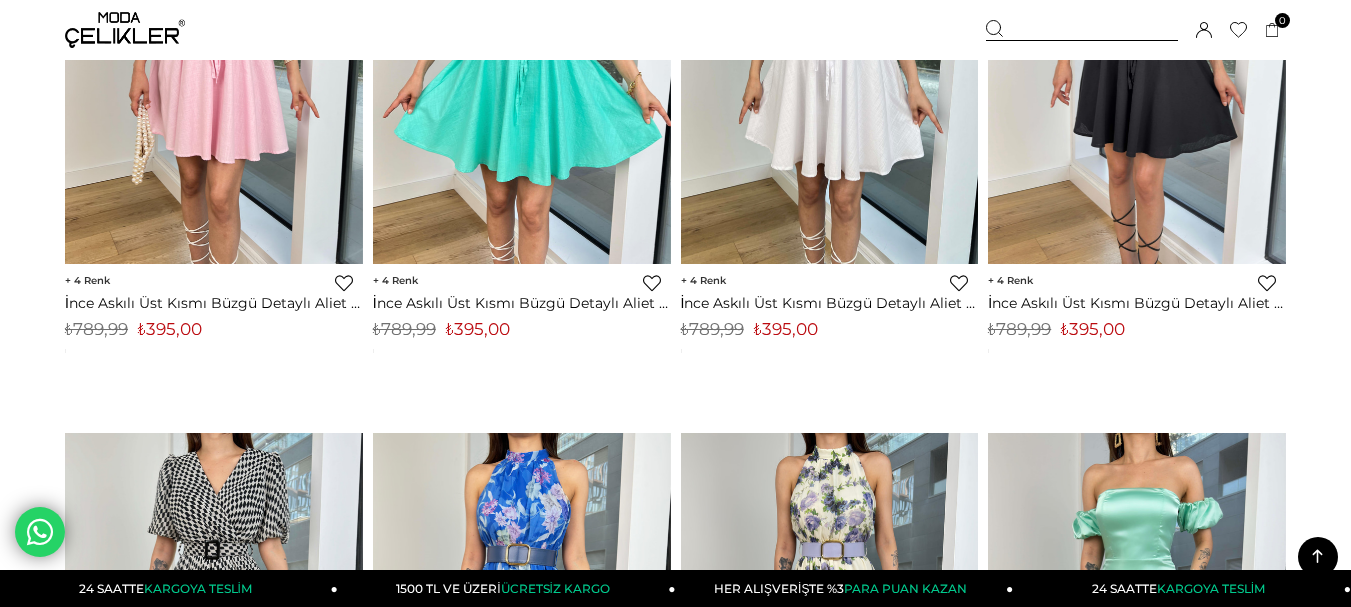 scroll, scrollTop: 7000, scrollLeft: 0, axis: vertical 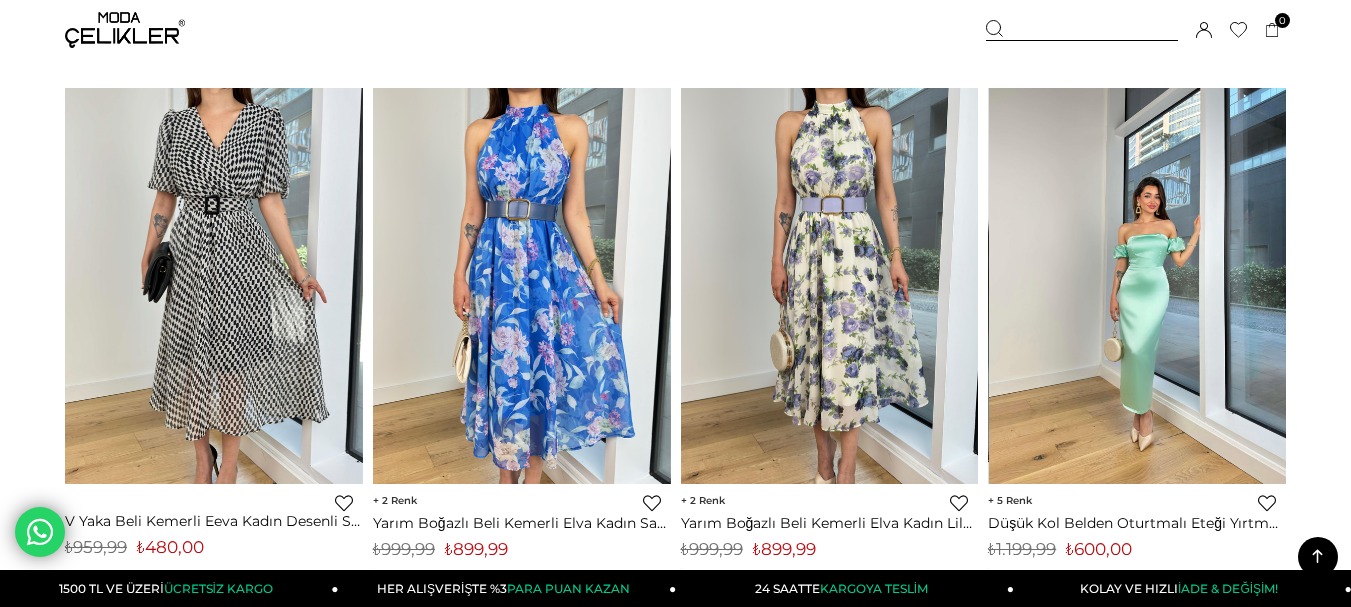 click at bounding box center (1138, 286) 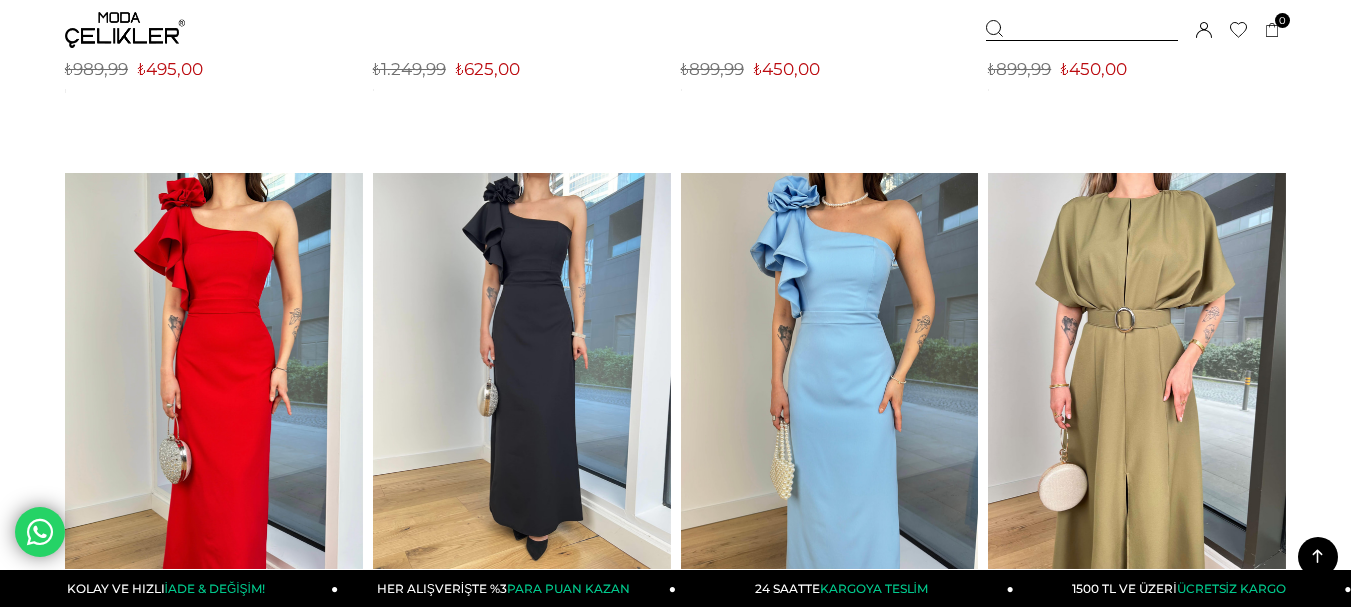 scroll, scrollTop: 11040, scrollLeft: 0, axis: vertical 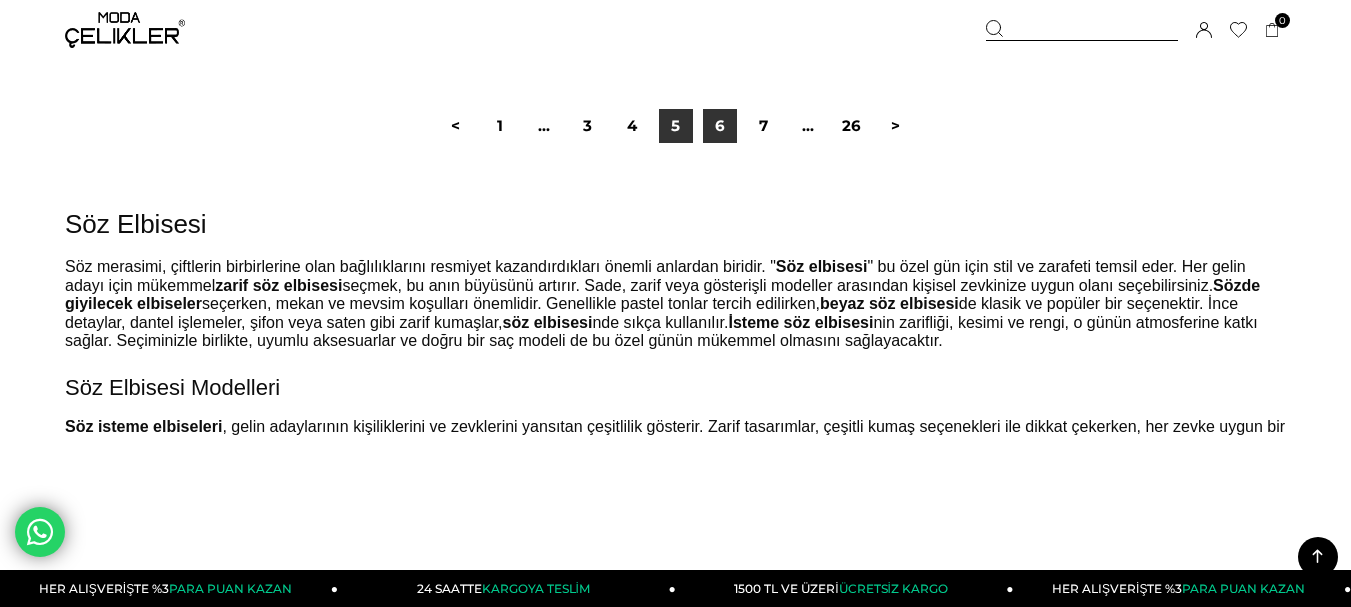 click on "6" at bounding box center (720, 126) 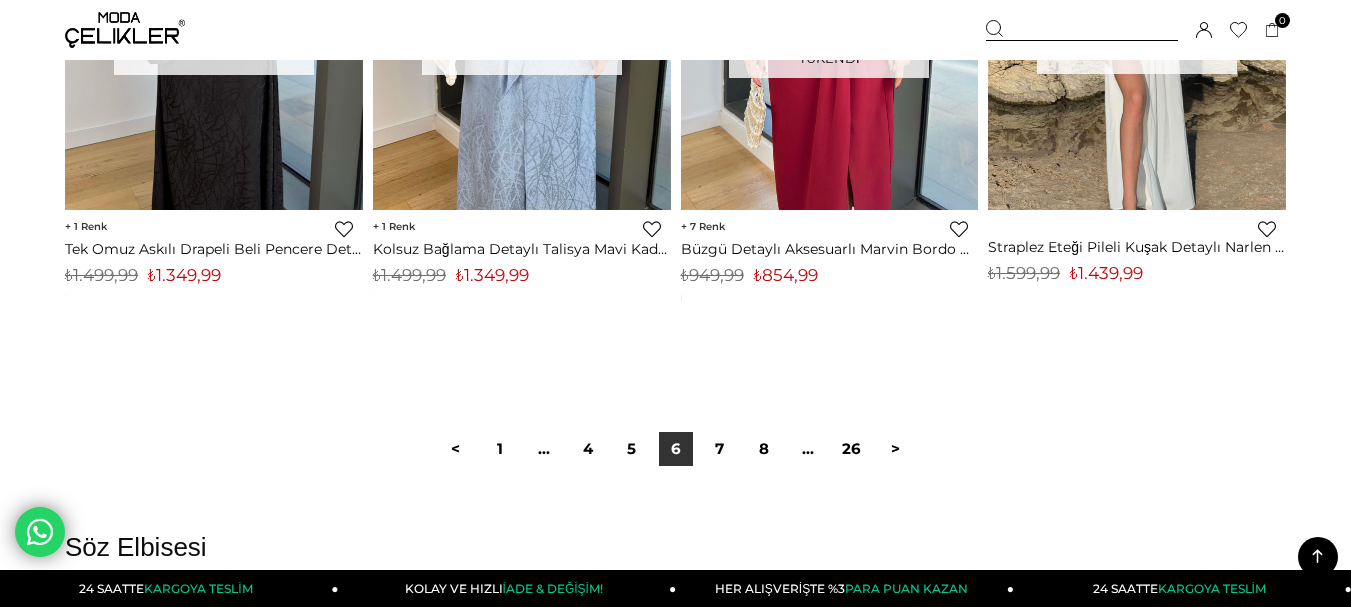 scroll, scrollTop: 11400, scrollLeft: 0, axis: vertical 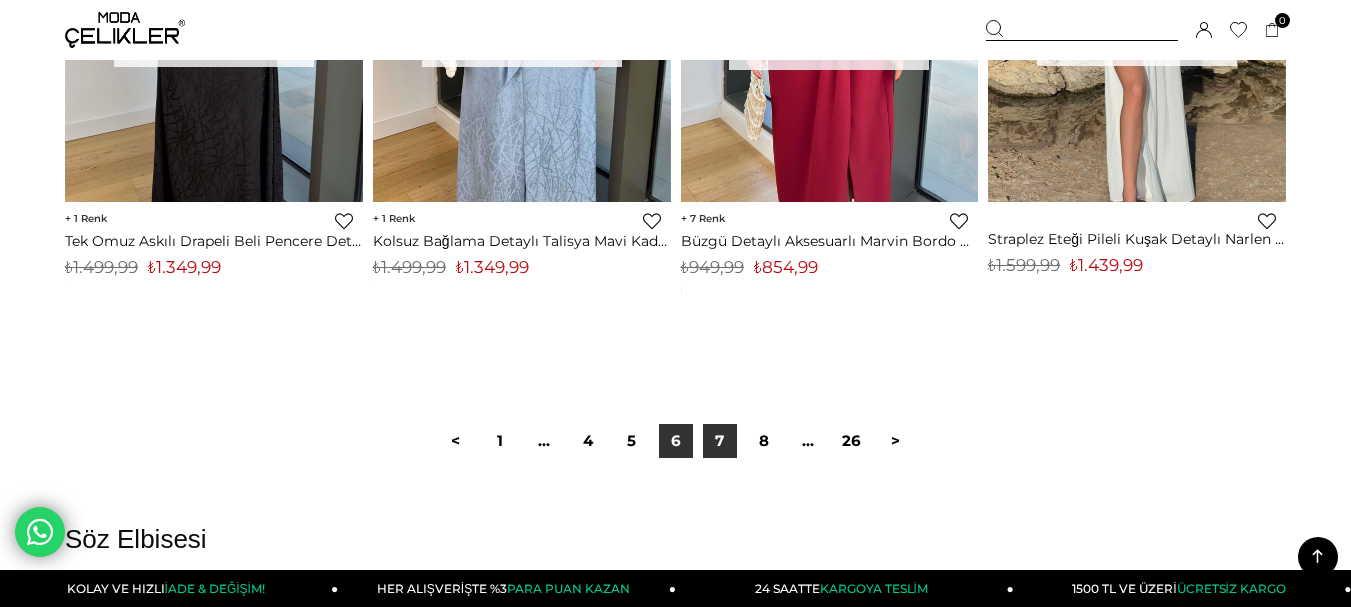 click on "7" at bounding box center (720, 441) 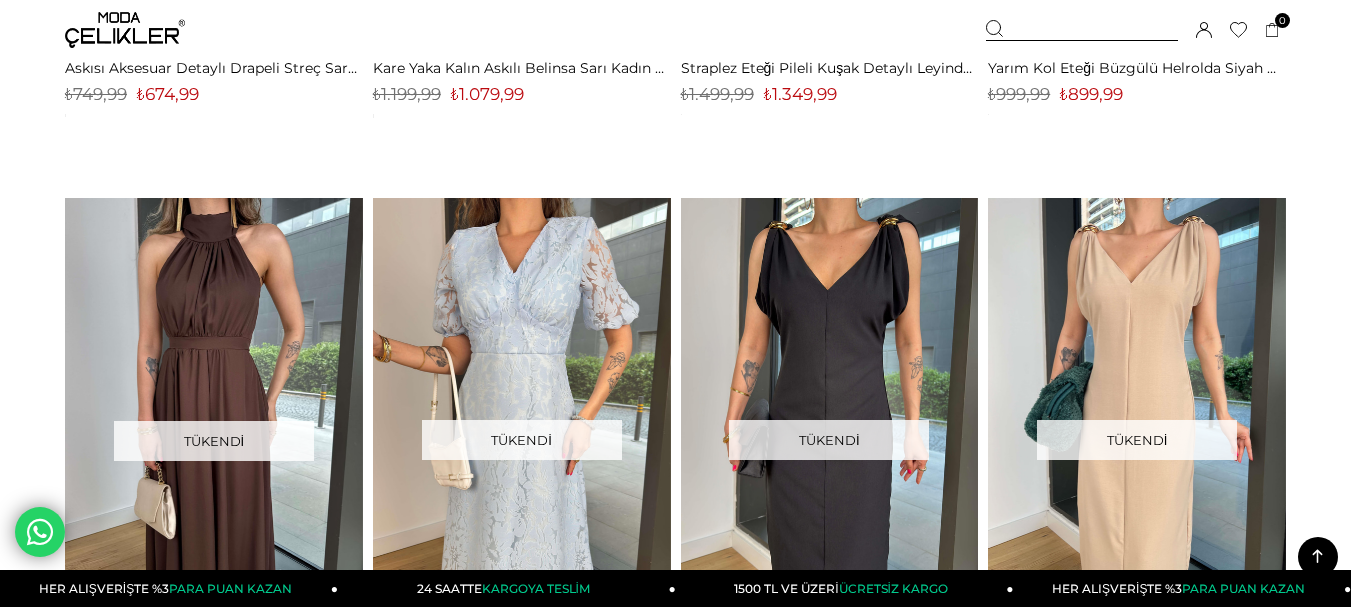 scroll, scrollTop: 800, scrollLeft: 0, axis: vertical 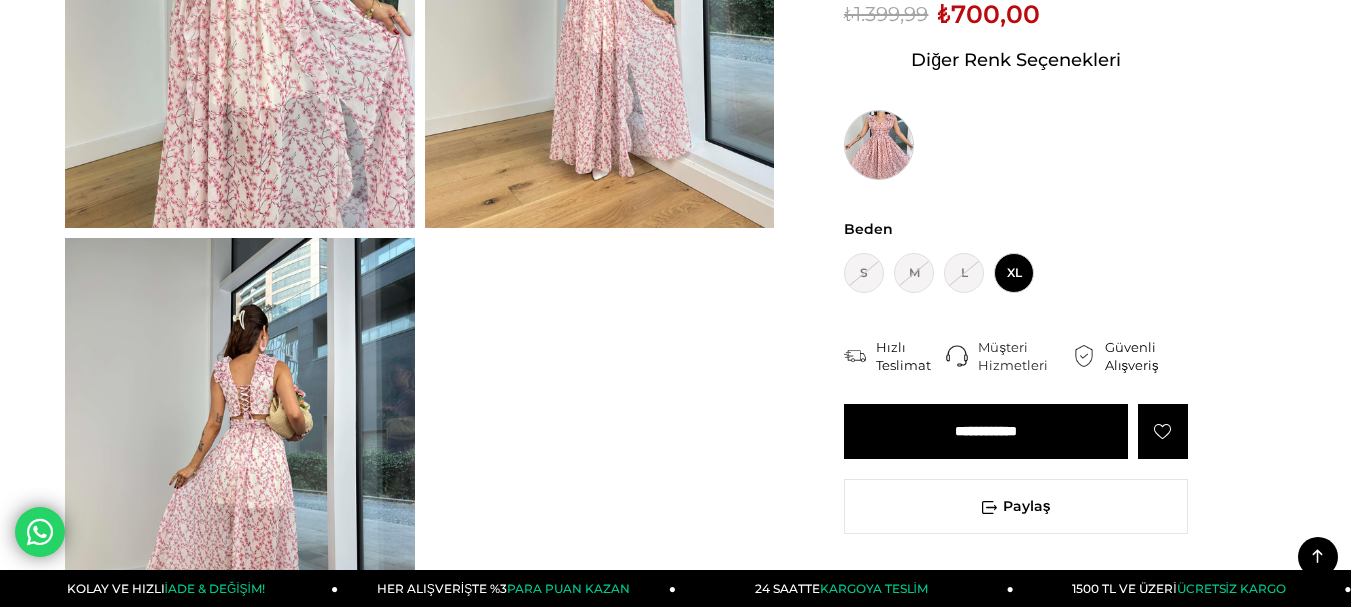 click at bounding box center (879, 145) 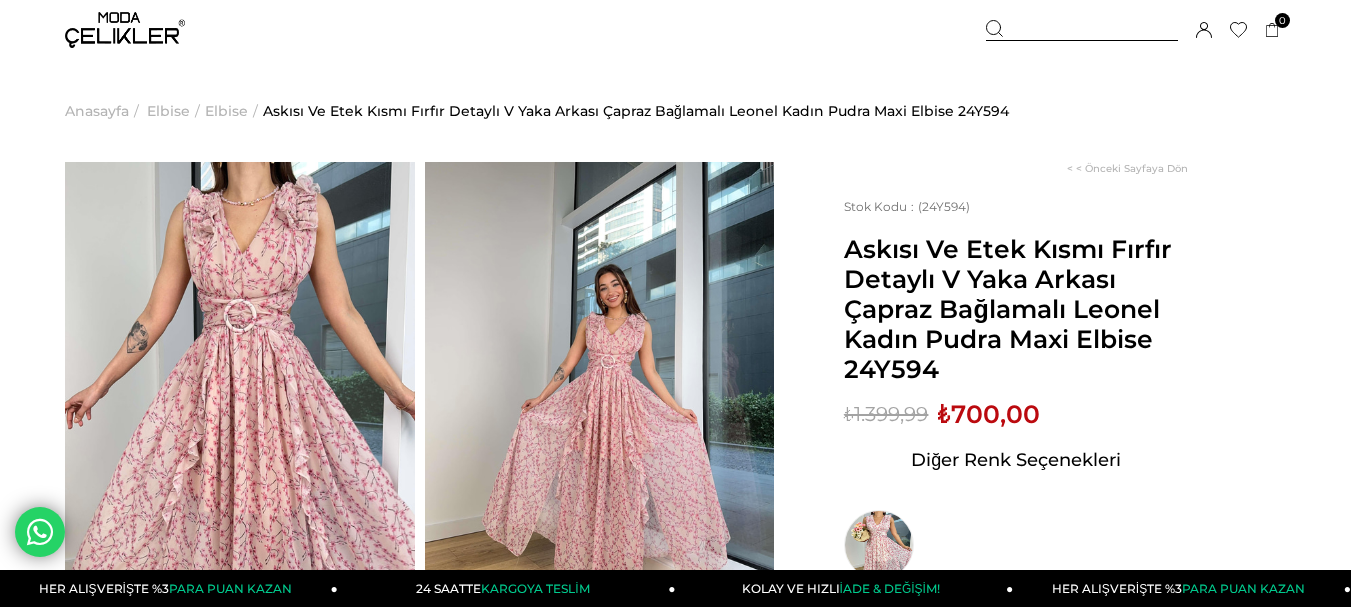scroll, scrollTop: 295, scrollLeft: 0, axis: vertical 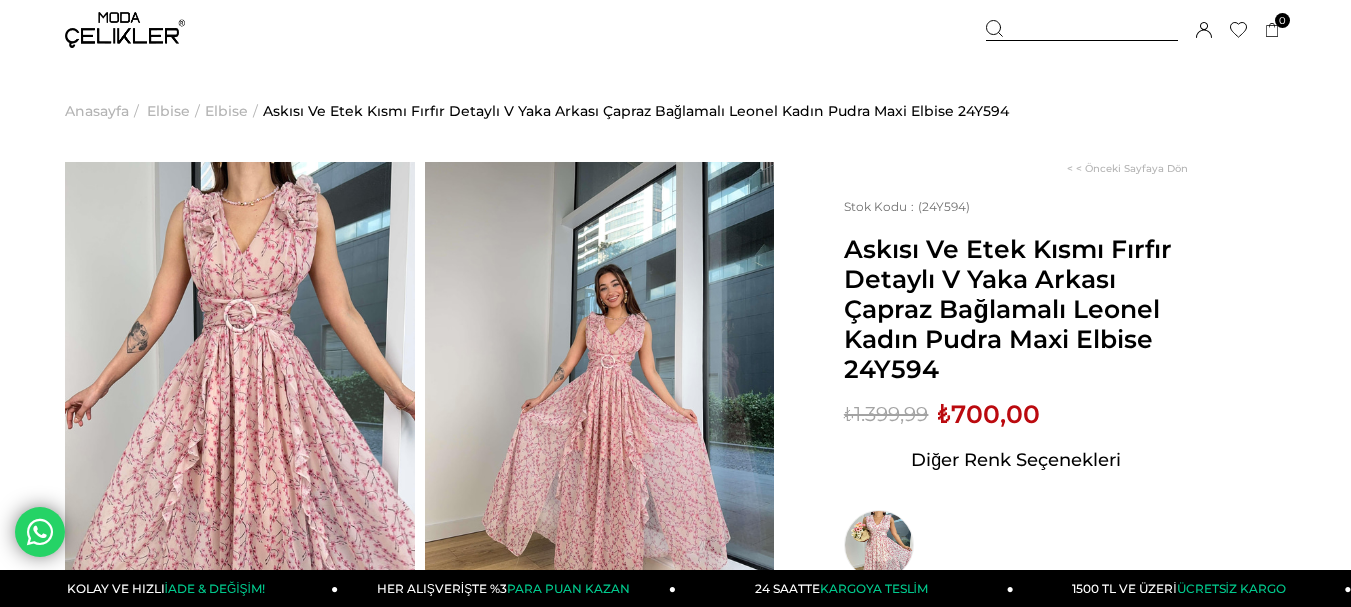 click at bounding box center (240, 395) 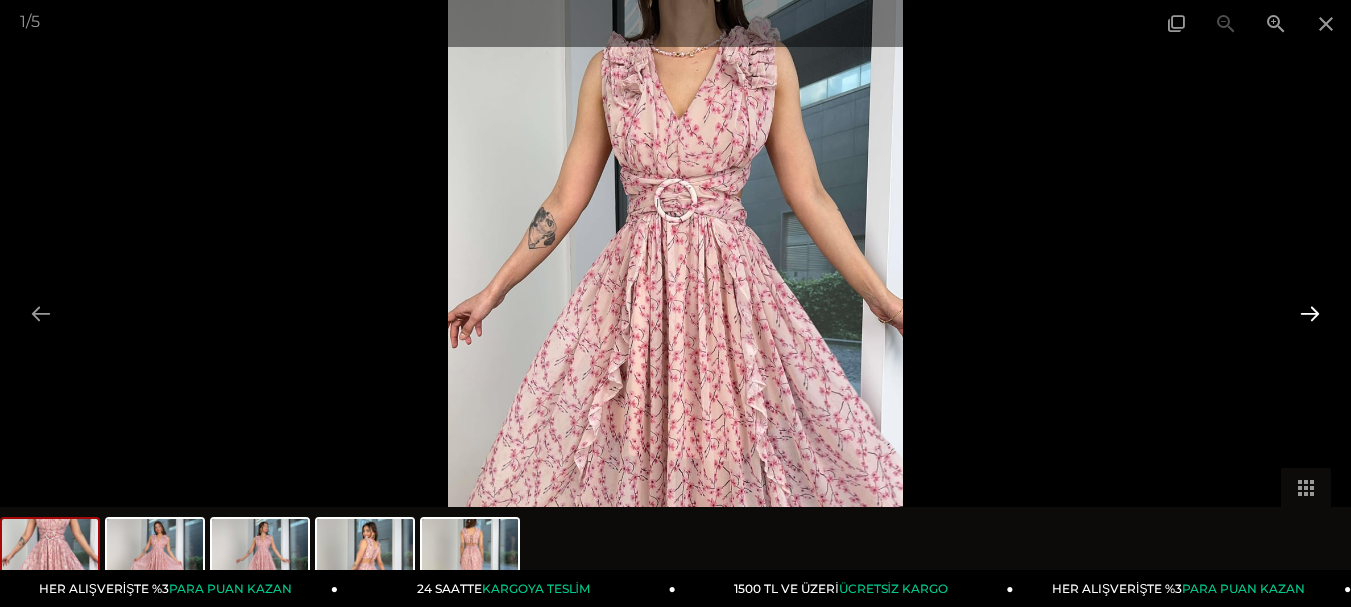click at bounding box center (1310, 313) 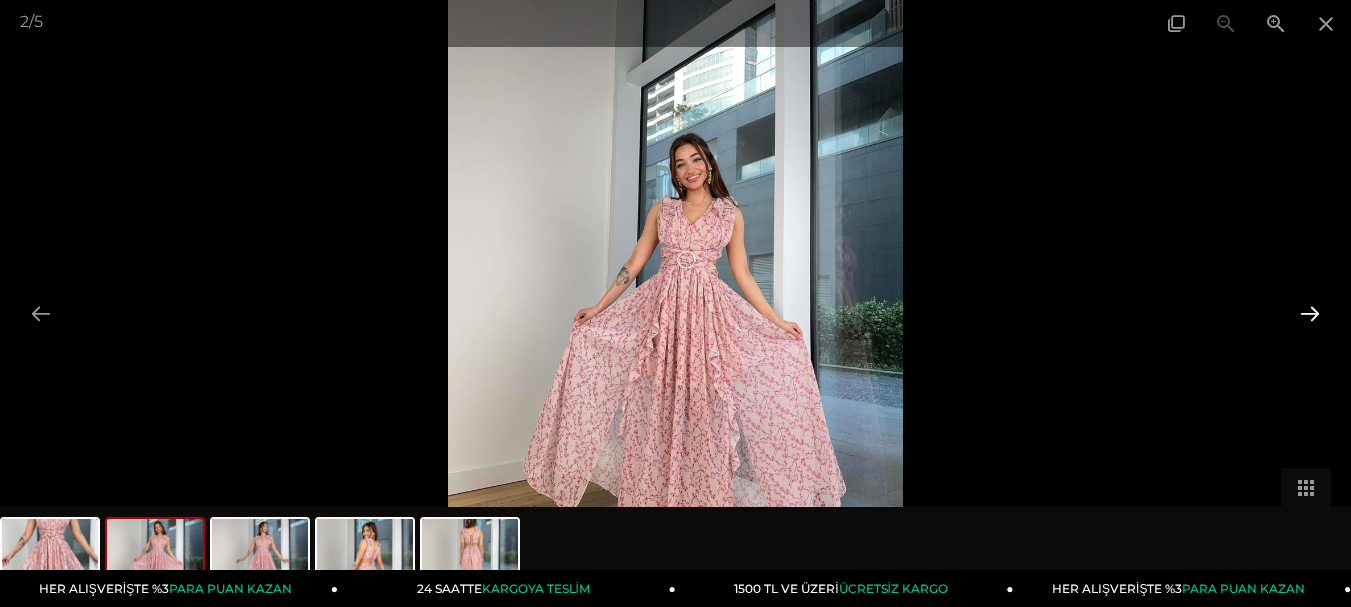 click at bounding box center (1310, 313) 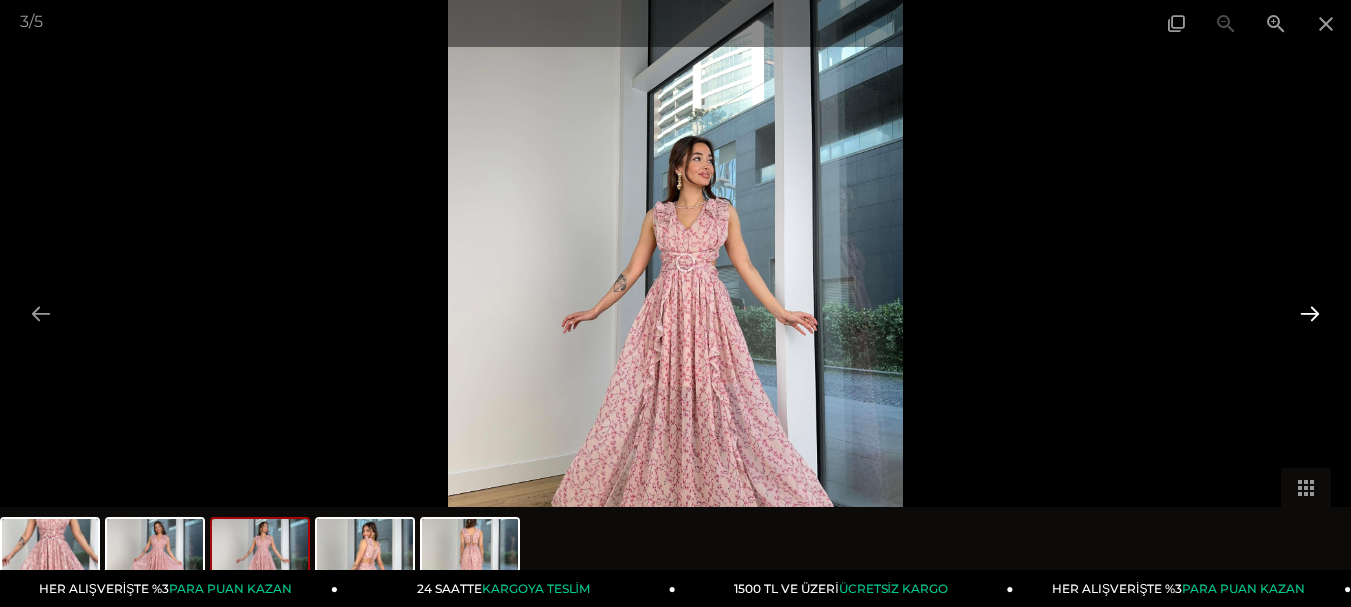 click at bounding box center [1310, 313] 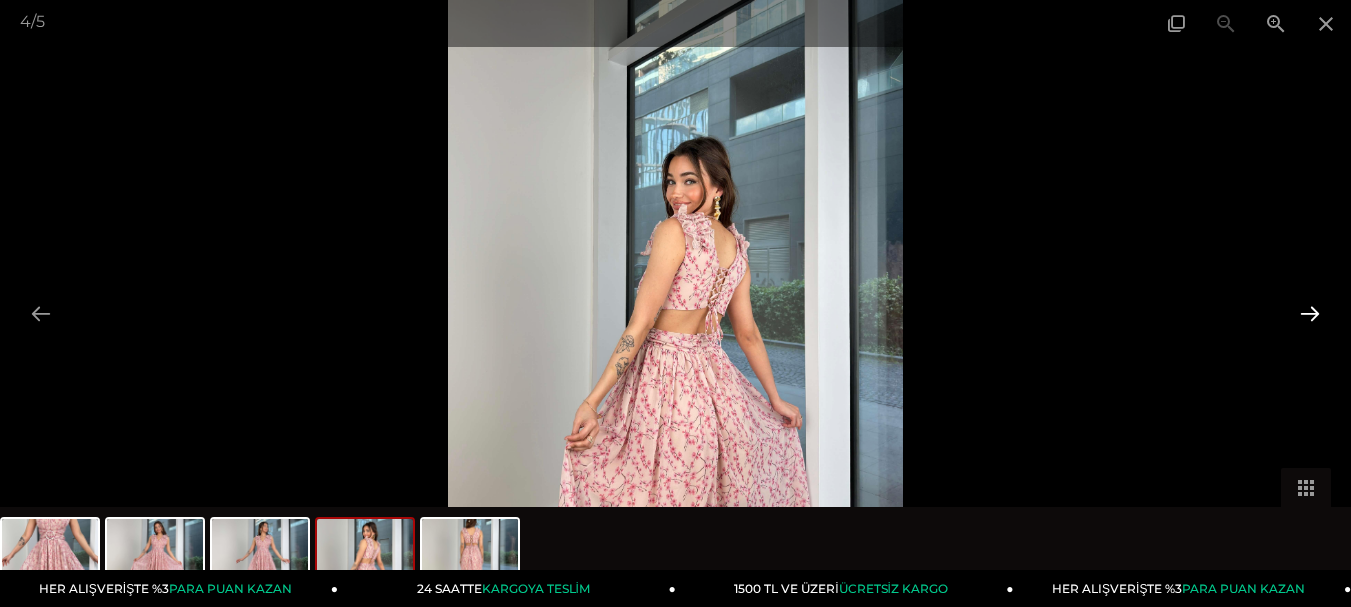 click at bounding box center [1310, 313] 